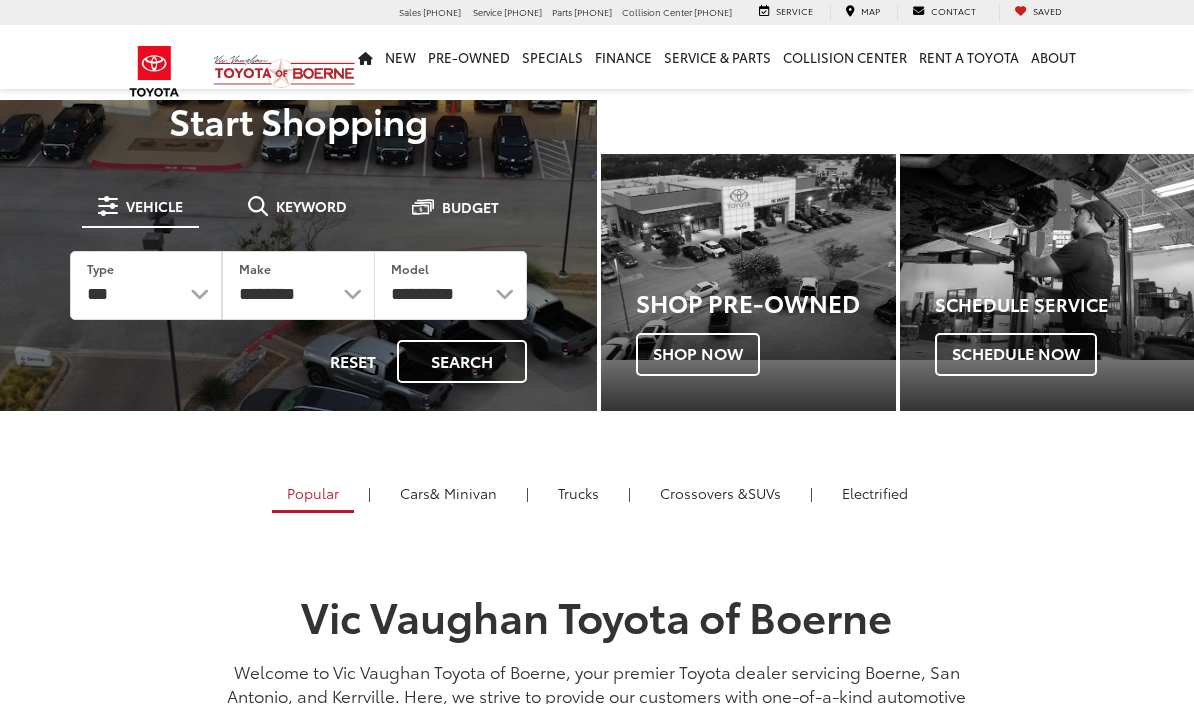 scroll, scrollTop: 0, scrollLeft: 0, axis: both 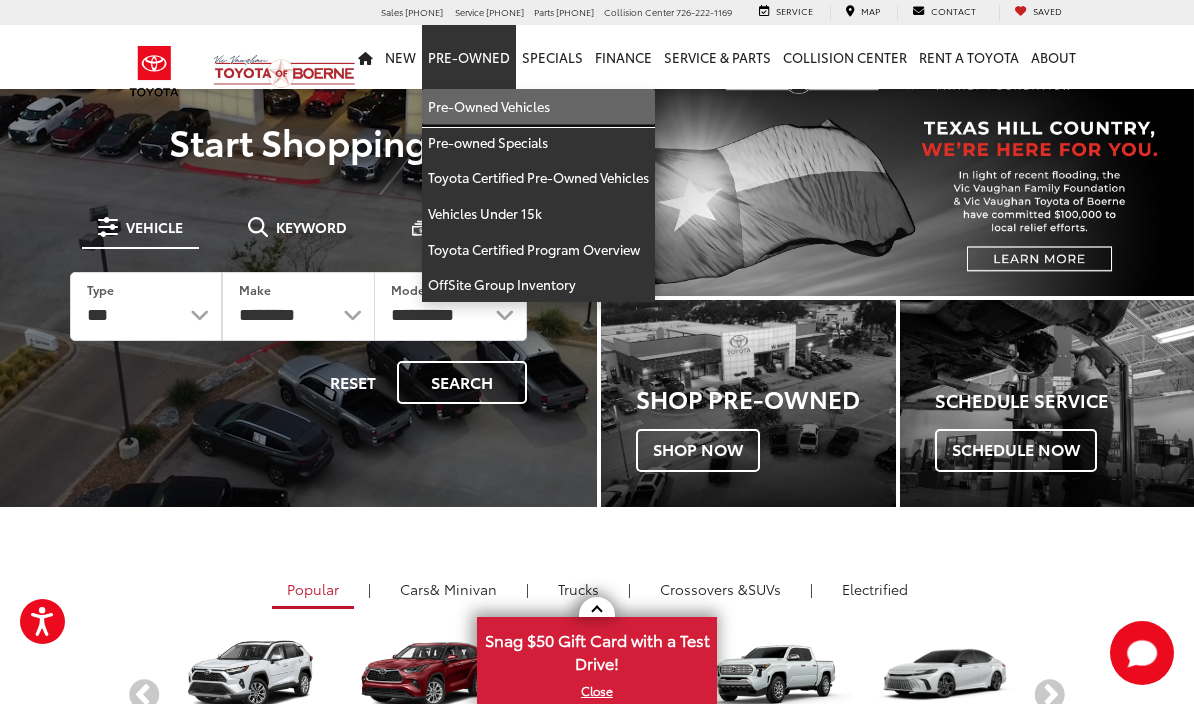 click on "Pre-Owned Vehicles" at bounding box center (538, 107) 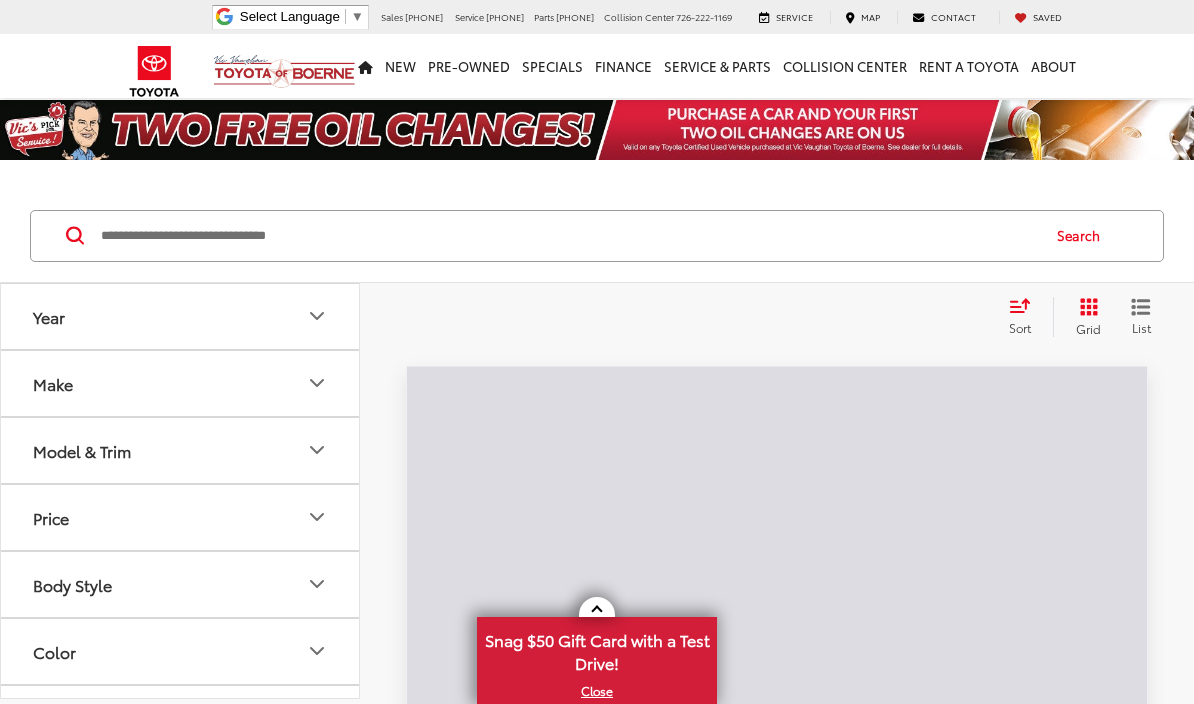 scroll, scrollTop: 0, scrollLeft: 0, axis: both 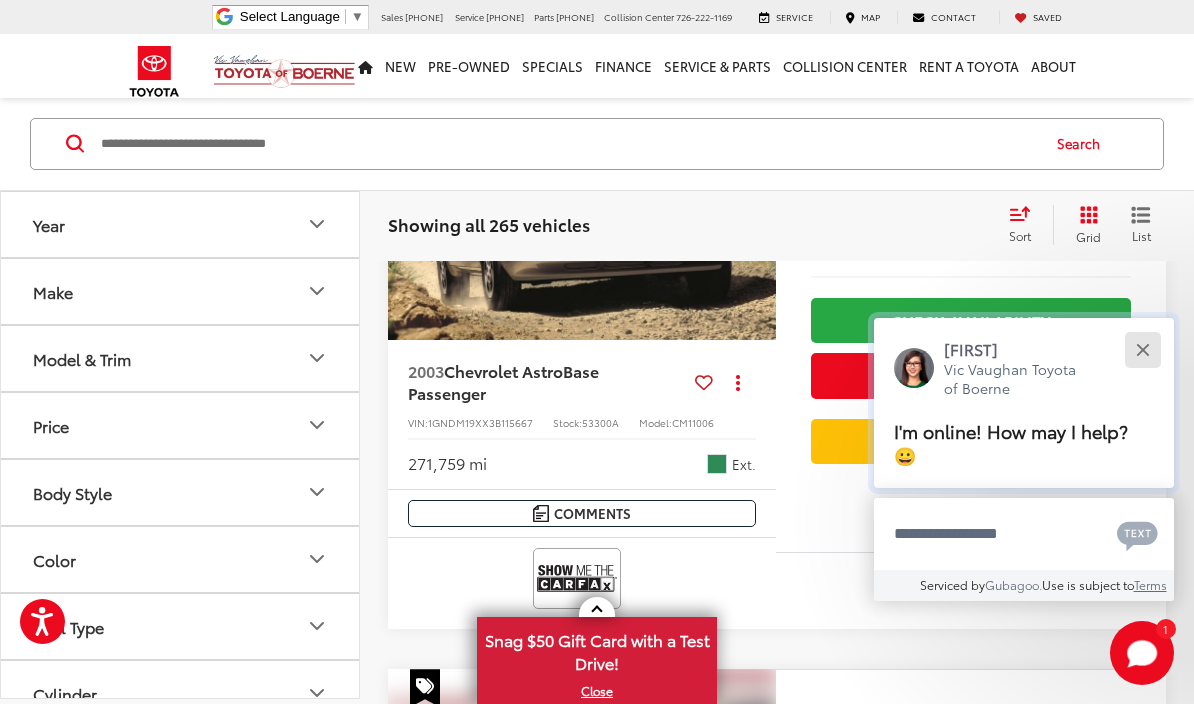 click at bounding box center (1142, 349) 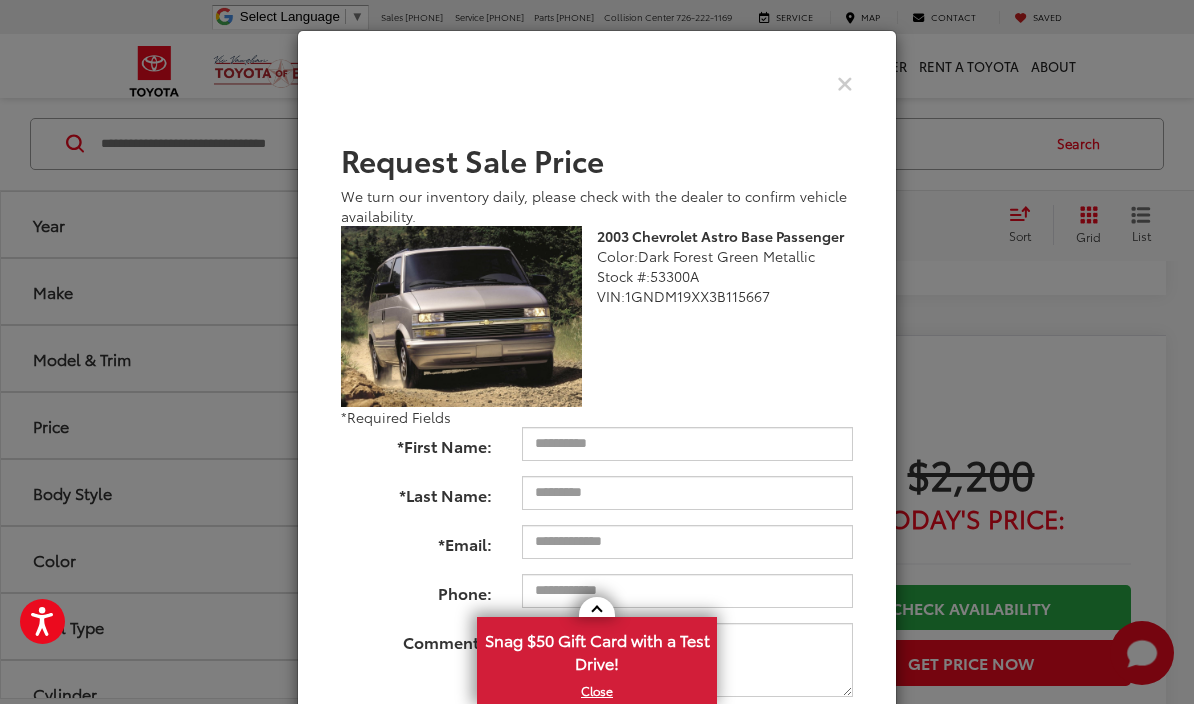 scroll, scrollTop: 647, scrollLeft: 0, axis: vertical 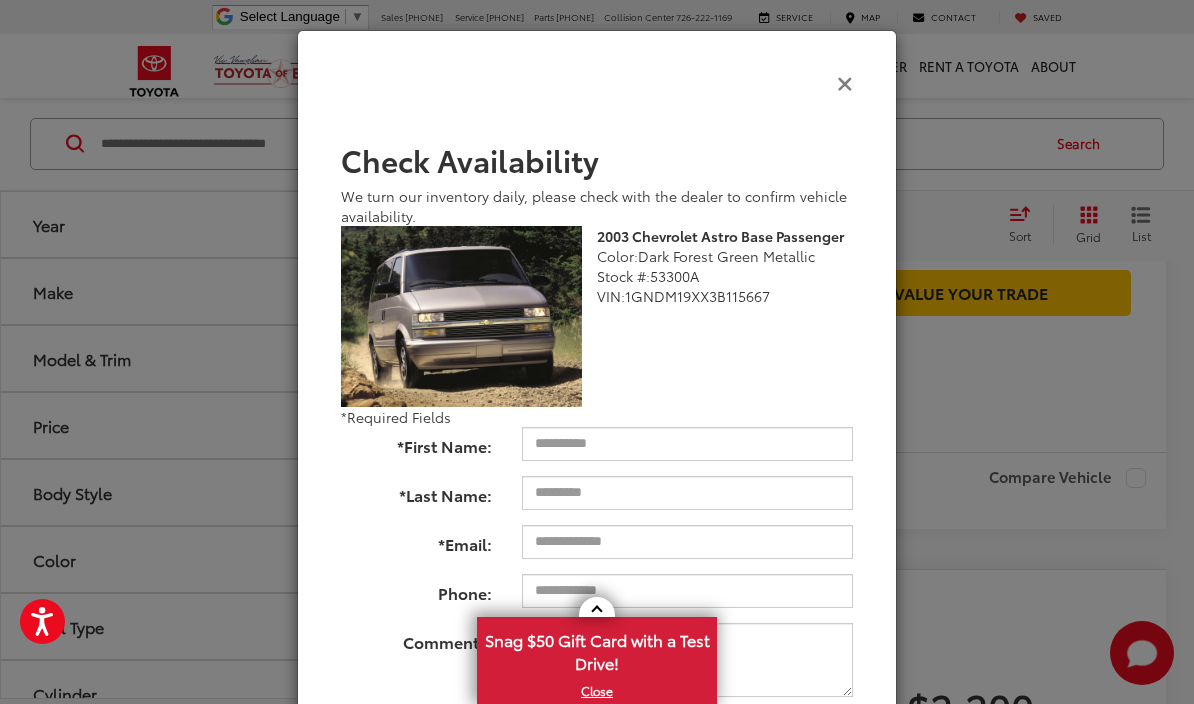 click at bounding box center [845, 82] 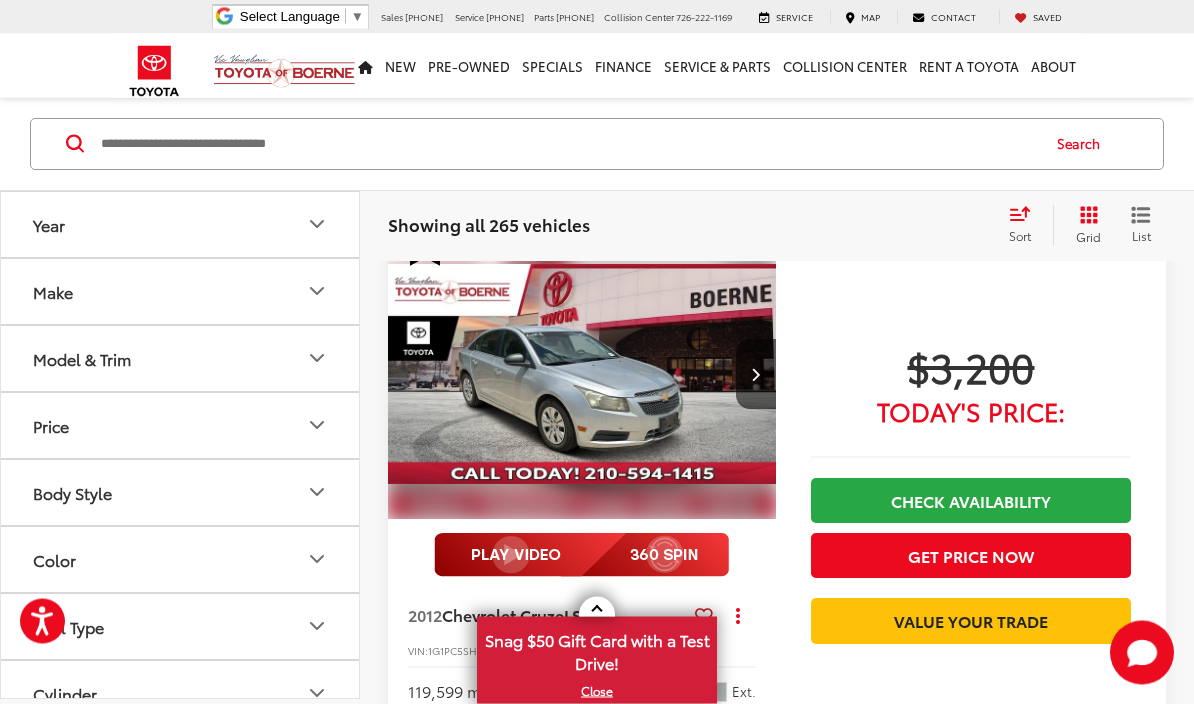 scroll, scrollTop: 2057, scrollLeft: 0, axis: vertical 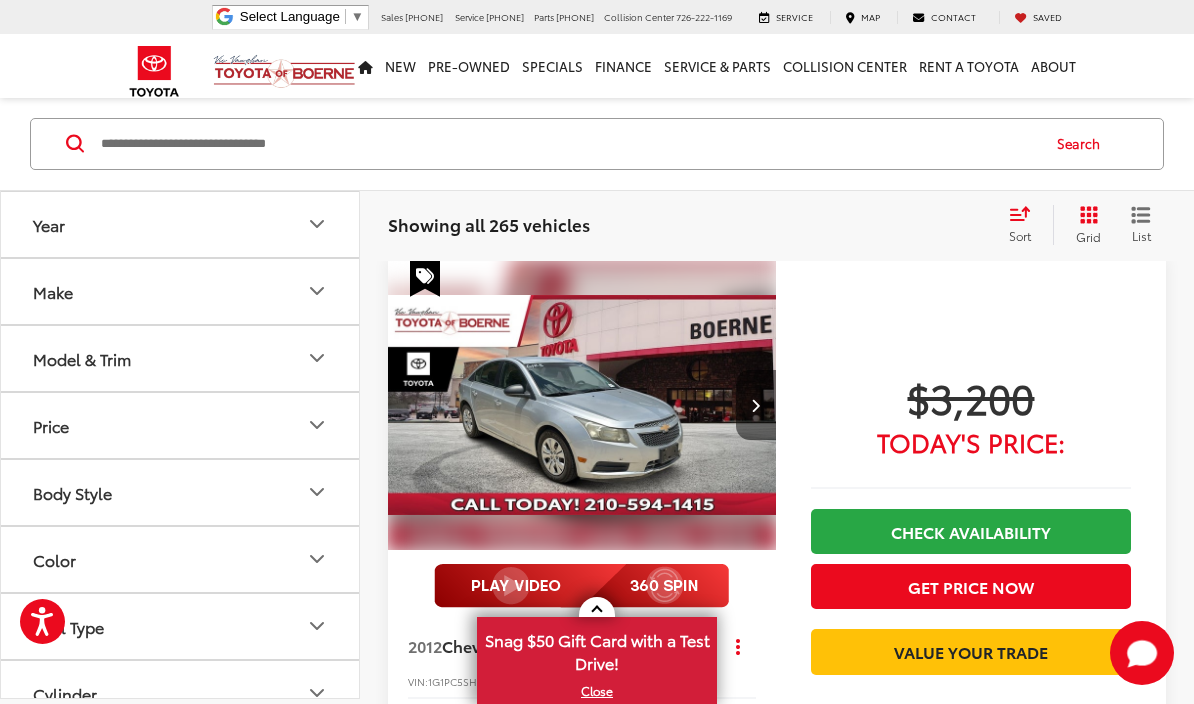 click at bounding box center [756, 405] 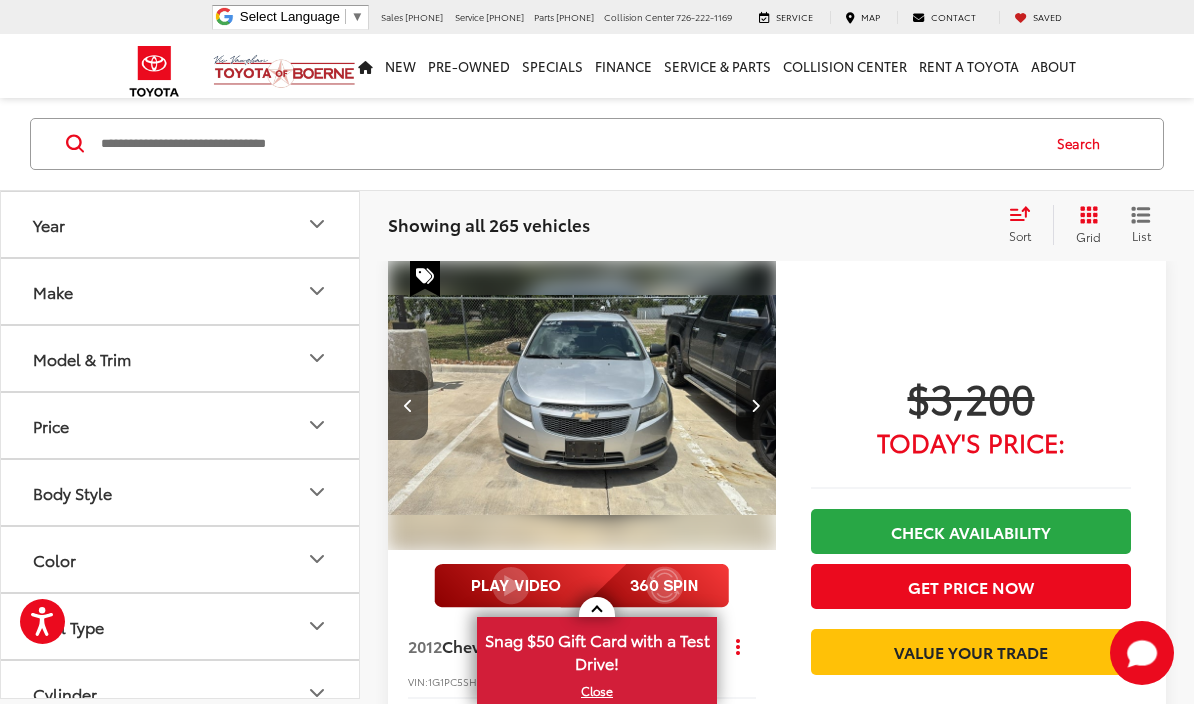 click at bounding box center (756, 405) 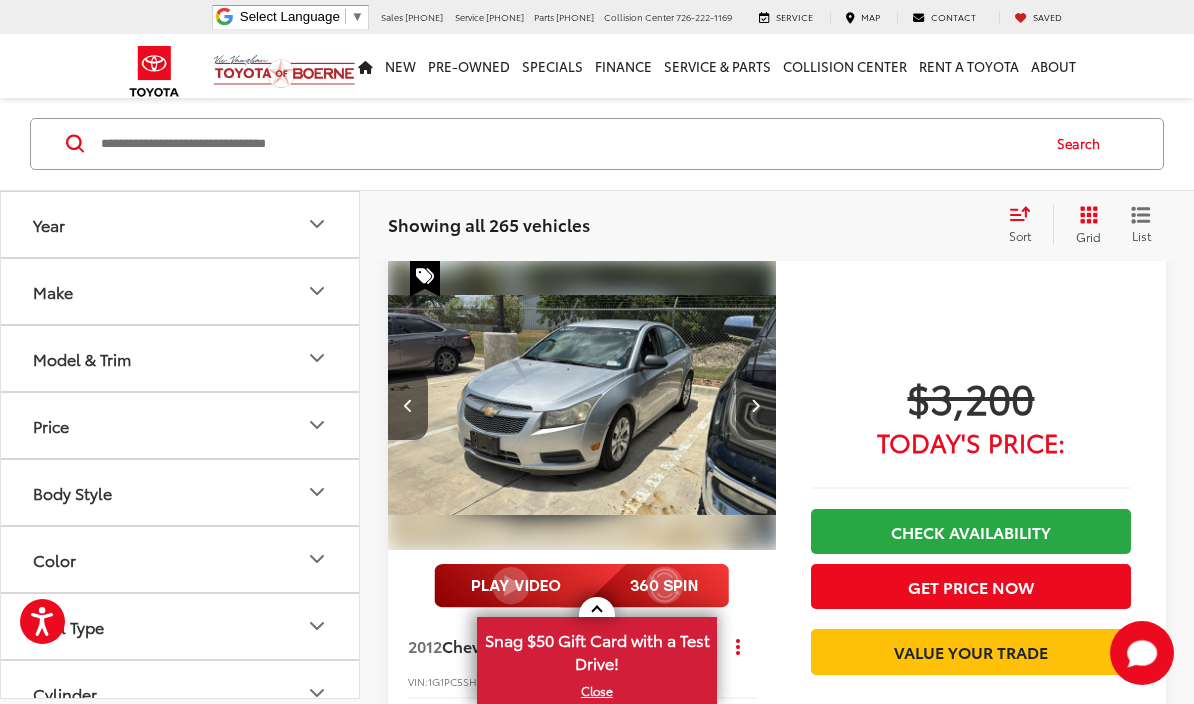 click at bounding box center [756, 405] 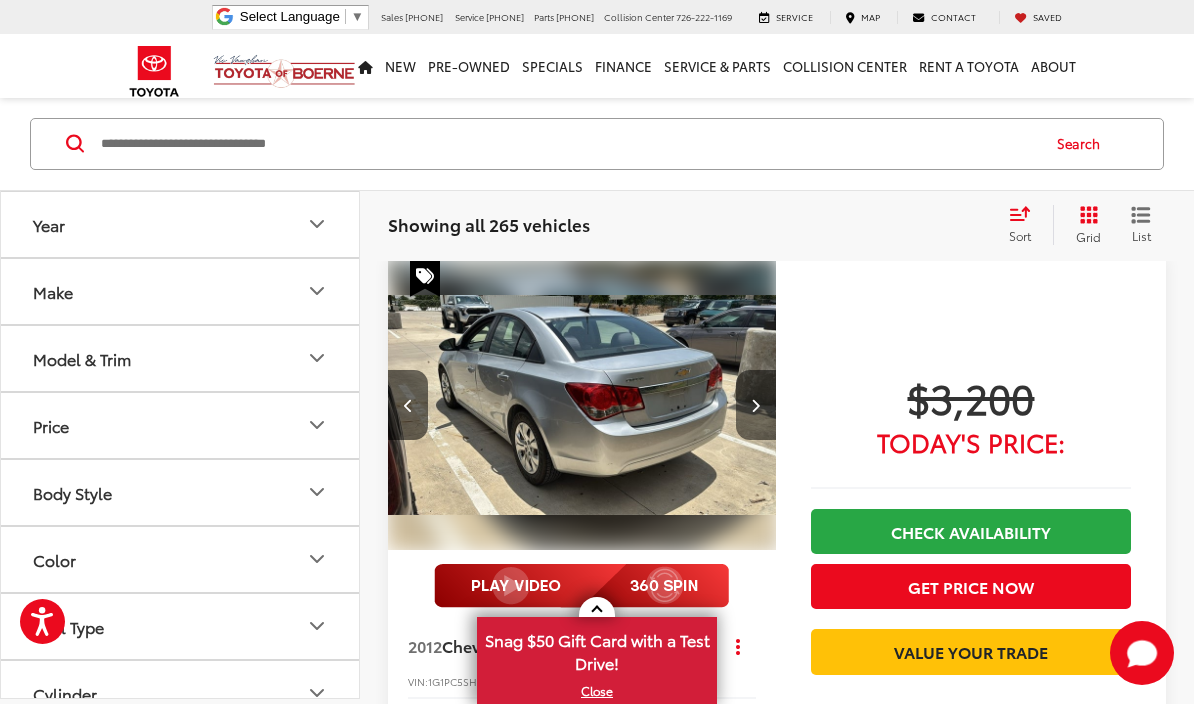 click at bounding box center [756, 405] 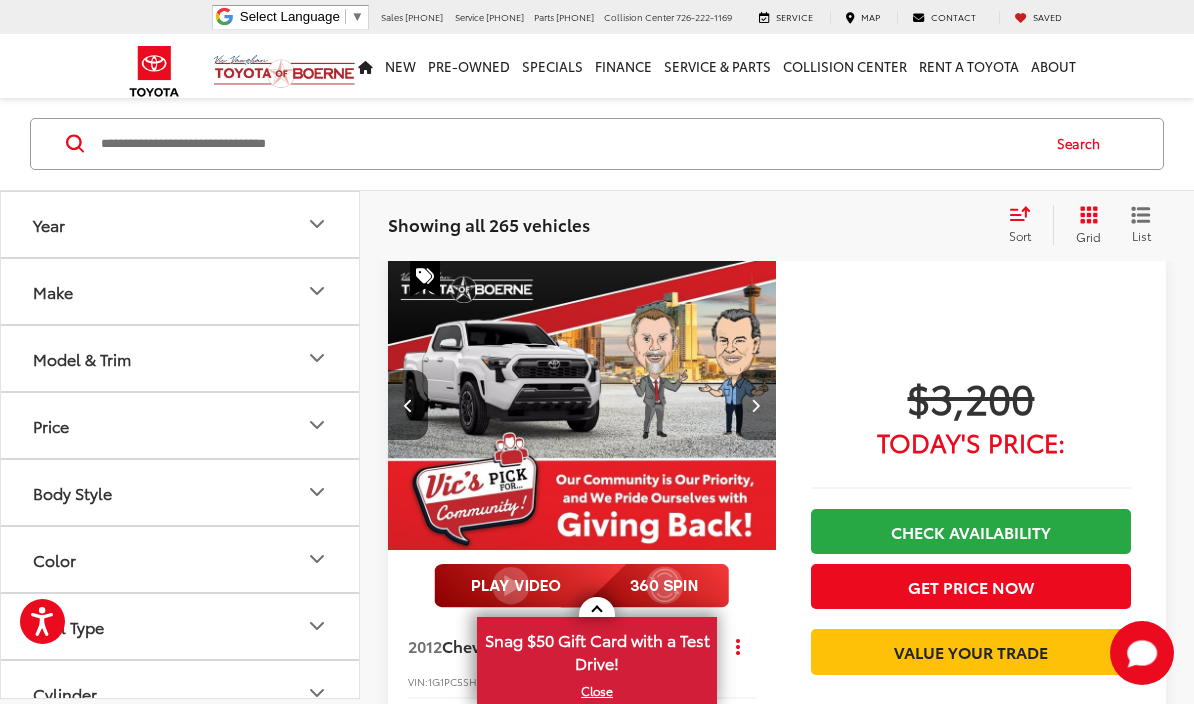 click at bounding box center [756, 405] 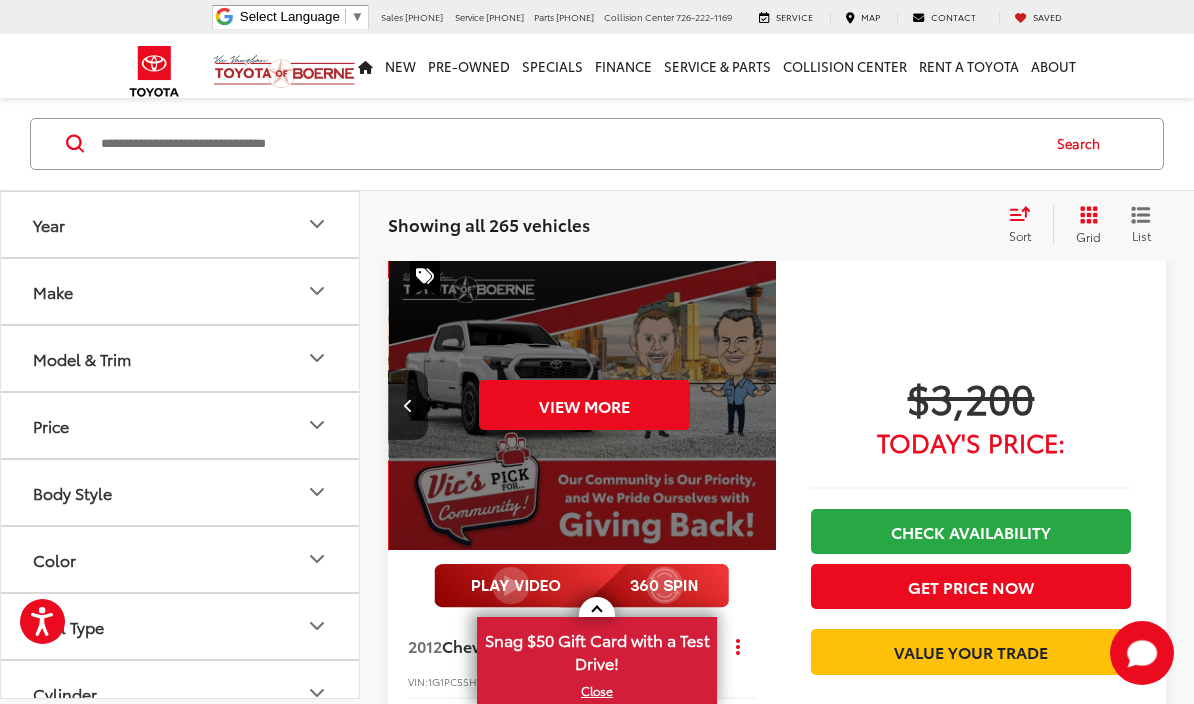 scroll, scrollTop: 0, scrollLeft: 1955, axis: horizontal 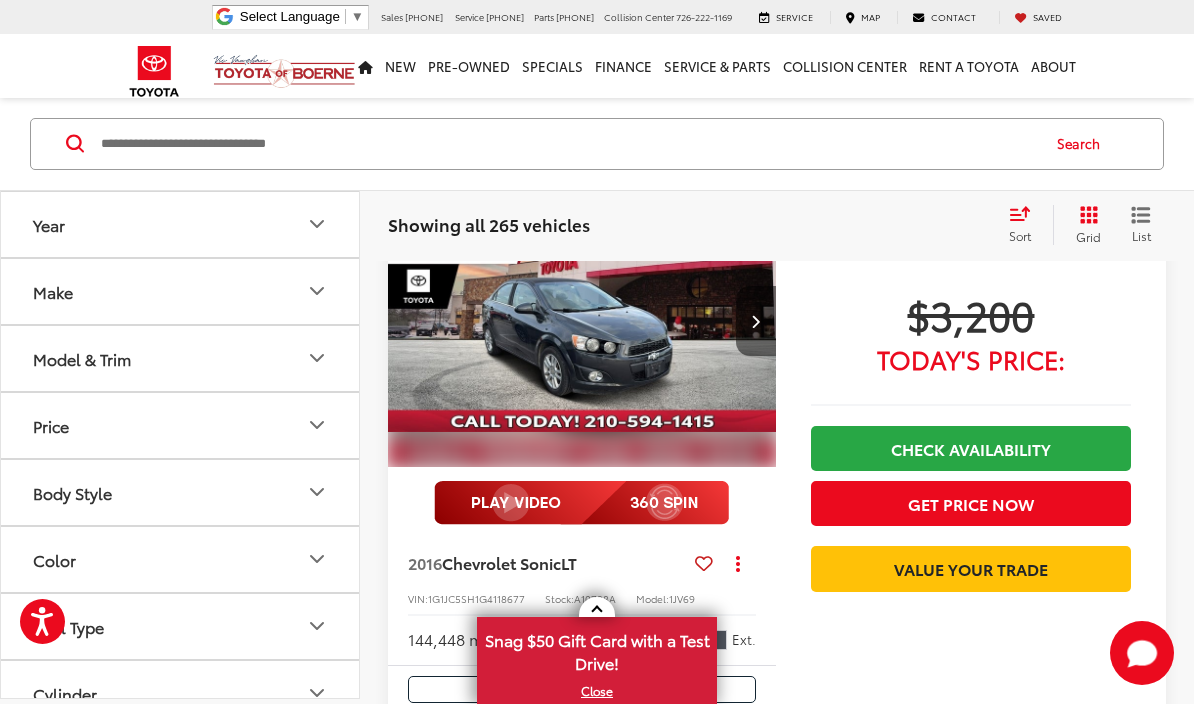 click at bounding box center (756, 321) 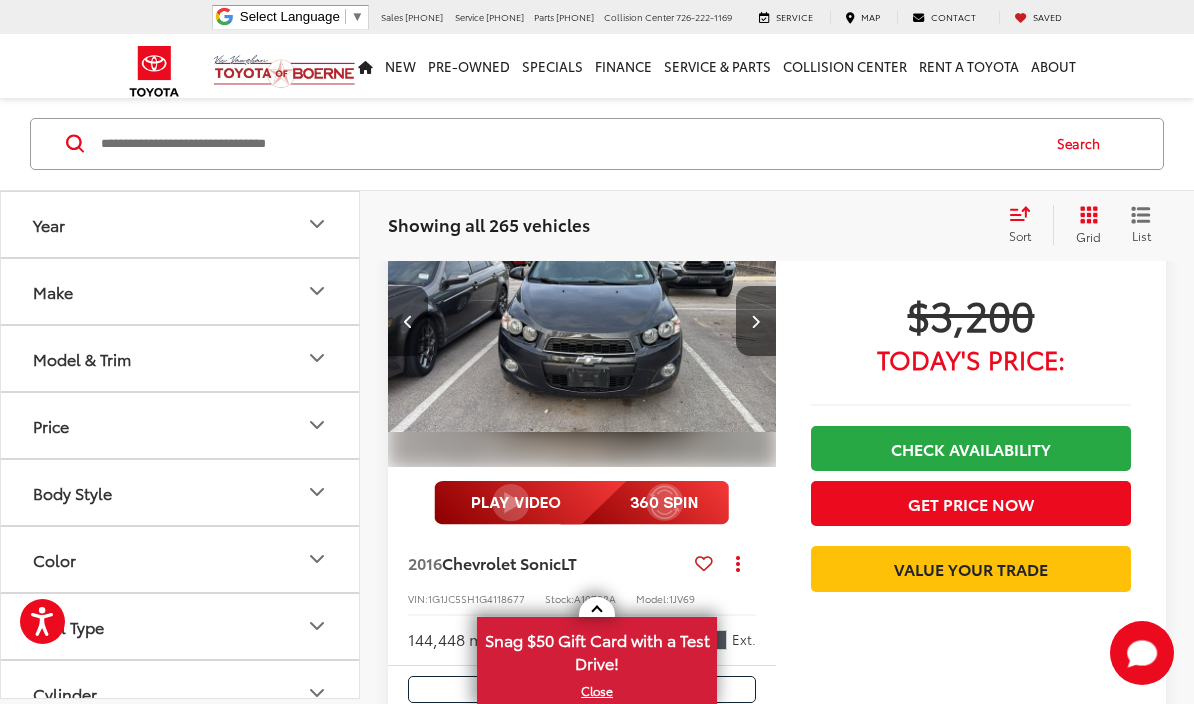 click at bounding box center (756, 321) 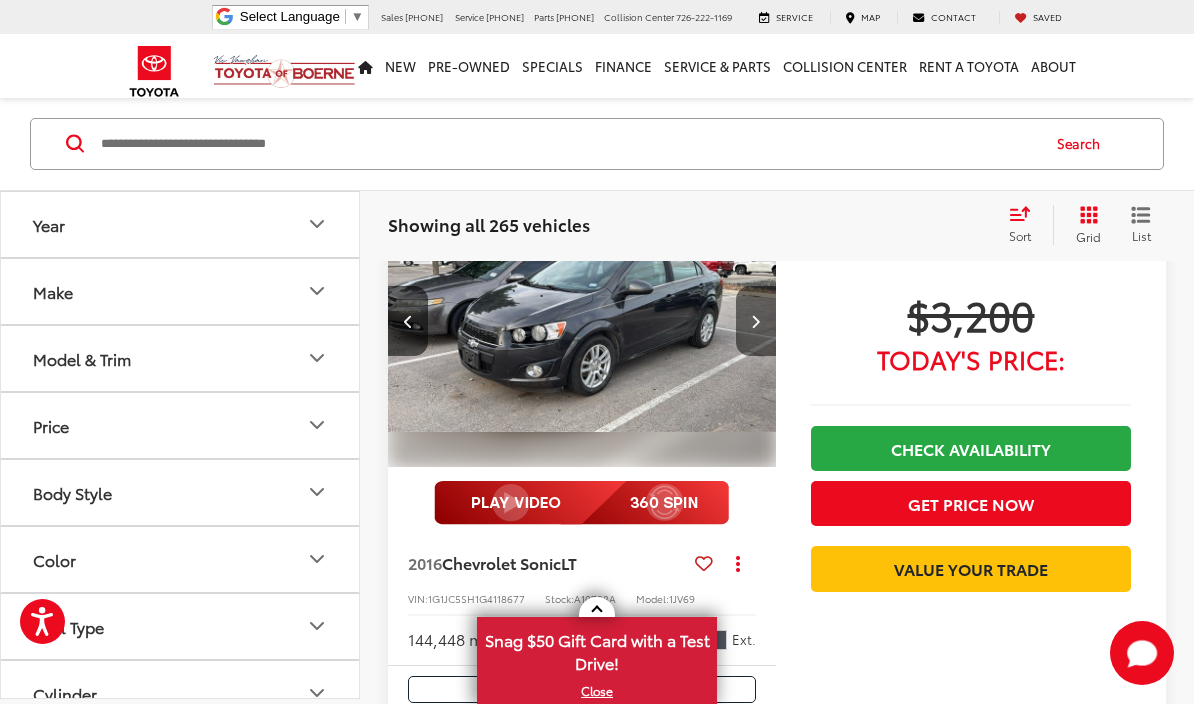 click at bounding box center [756, 321] 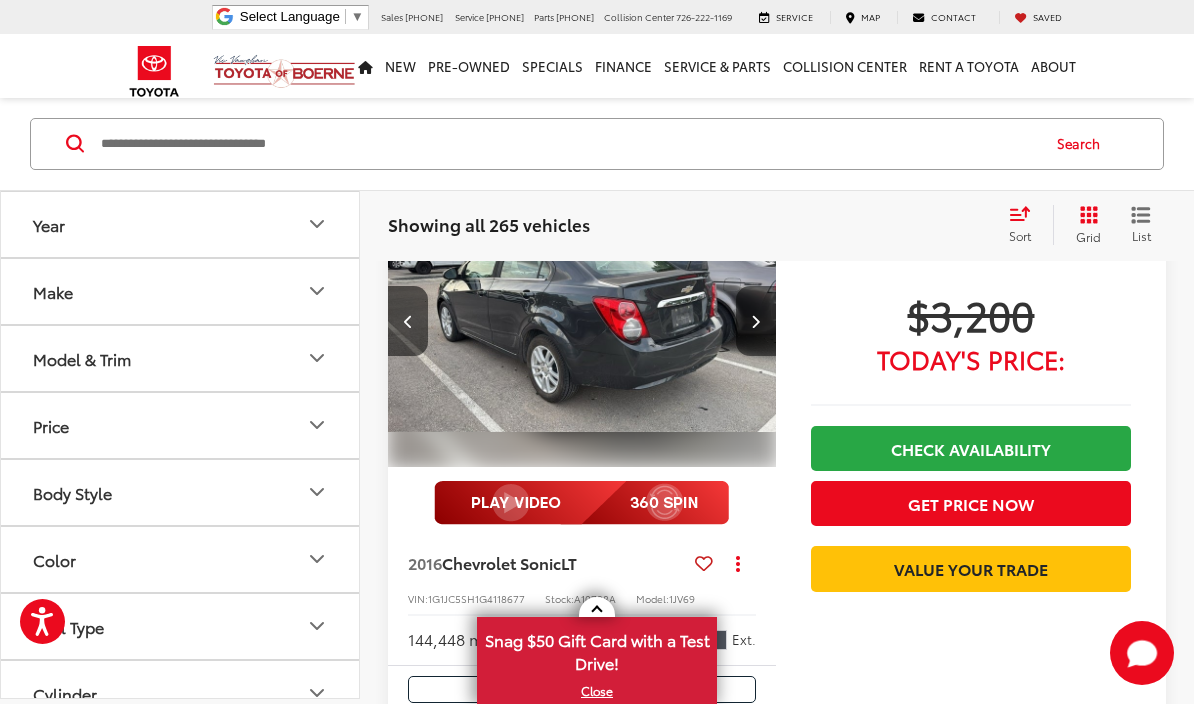 click at bounding box center (756, 321) 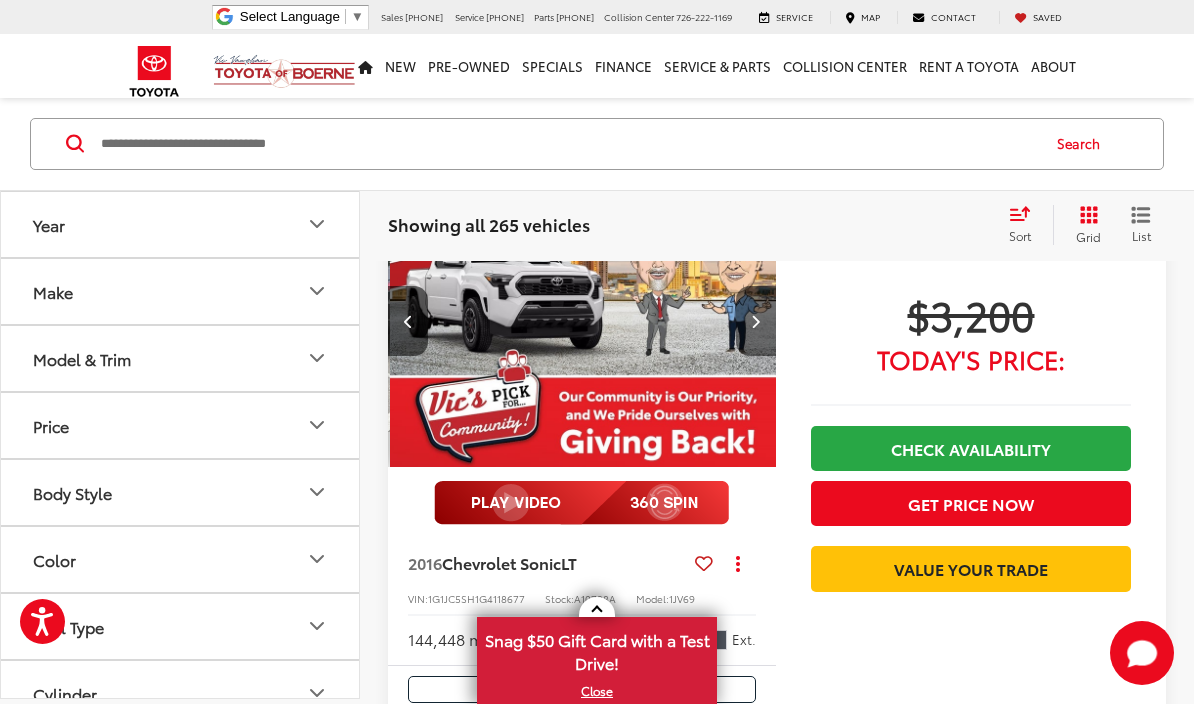 scroll, scrollTop: 0, scrollLeft: 1564, axis: horizontal 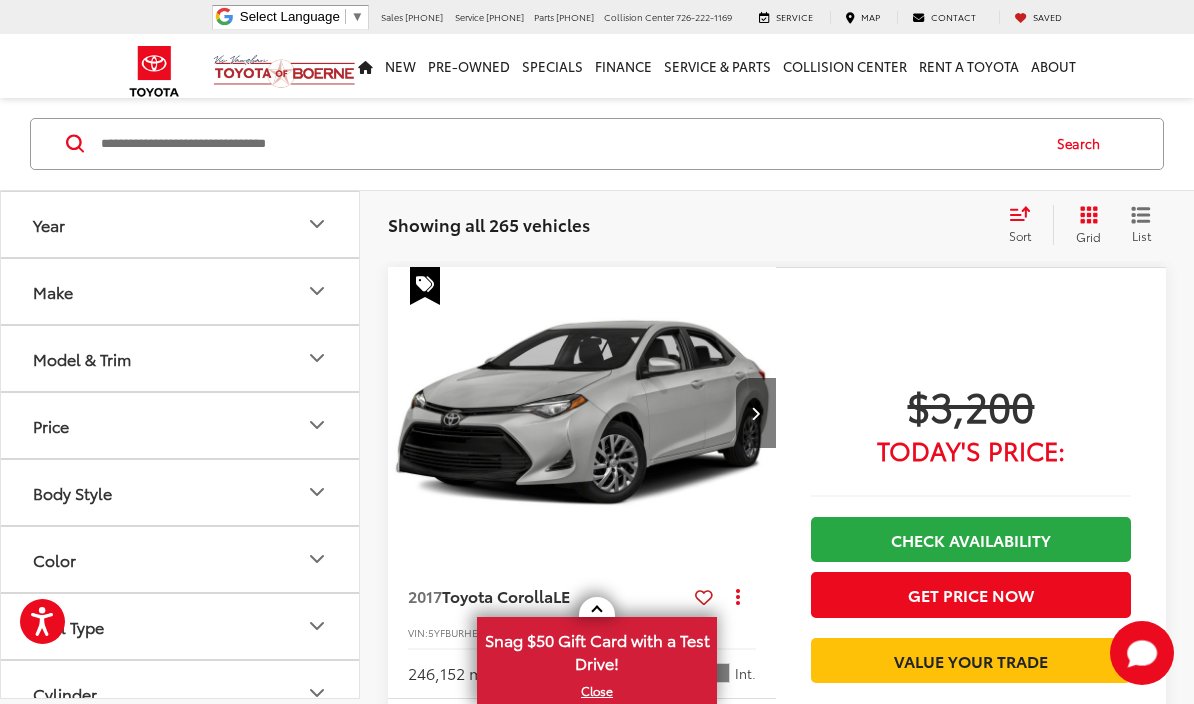 click at bounding box center (755, 413) 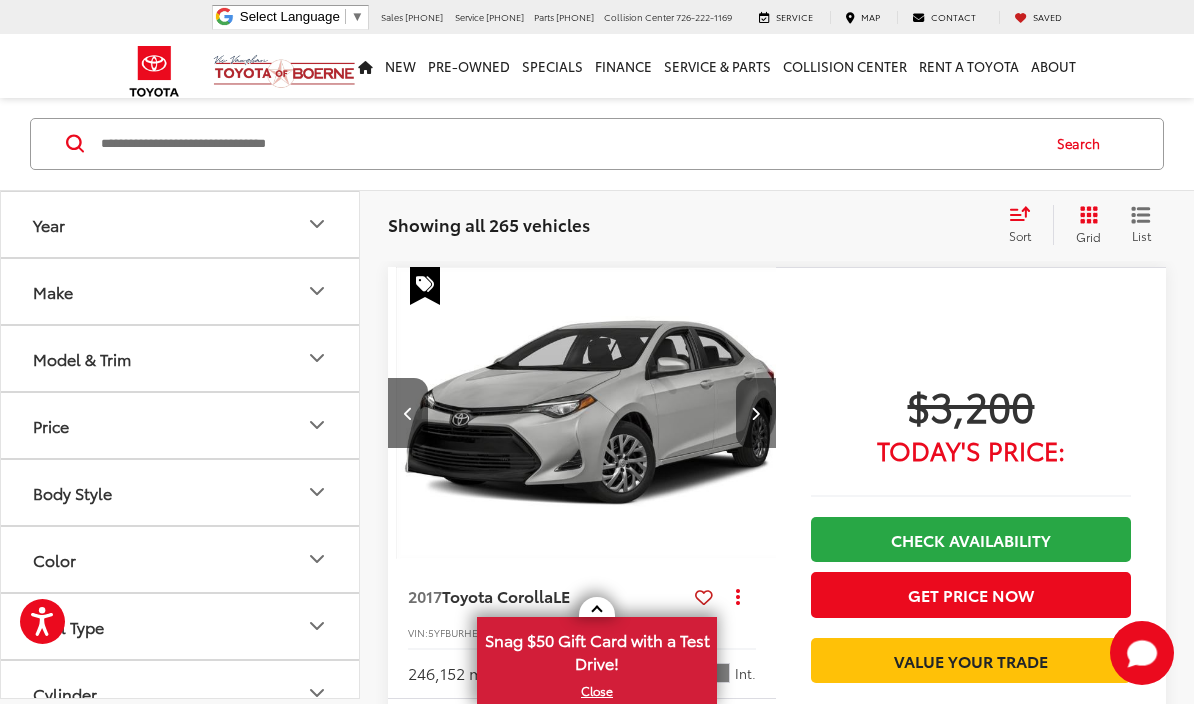 click at bounding box center (756, 413) 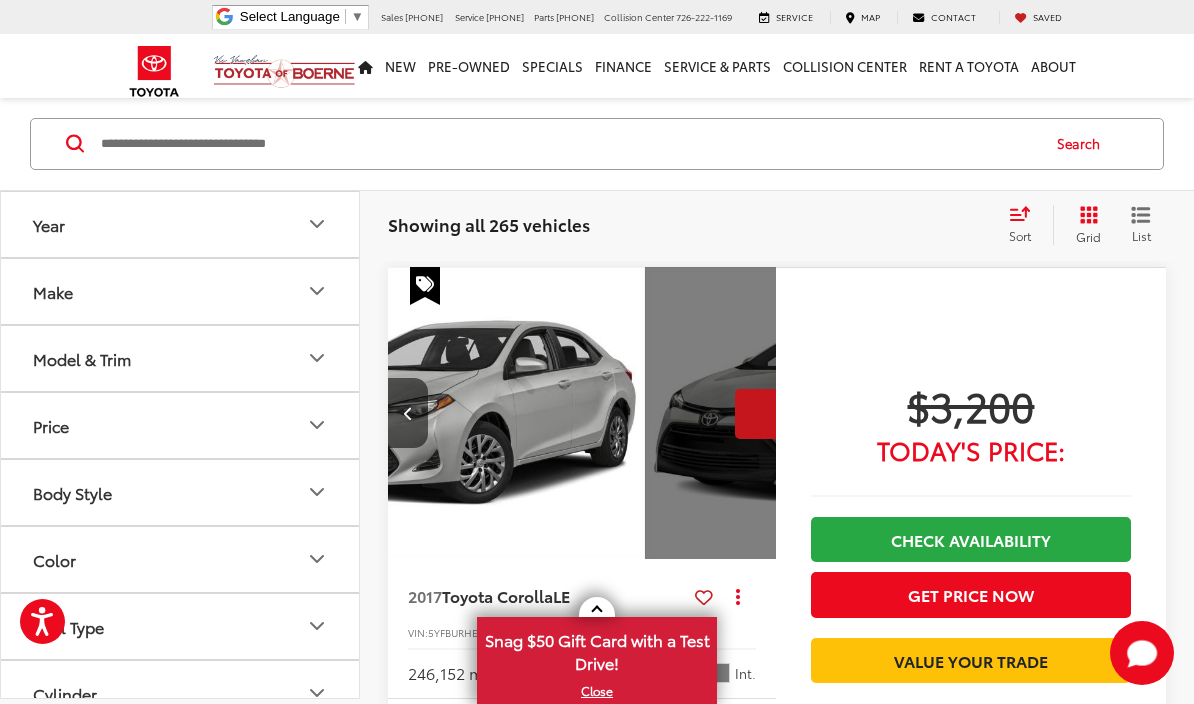 click on "View More" at bounding box center [840, 414] 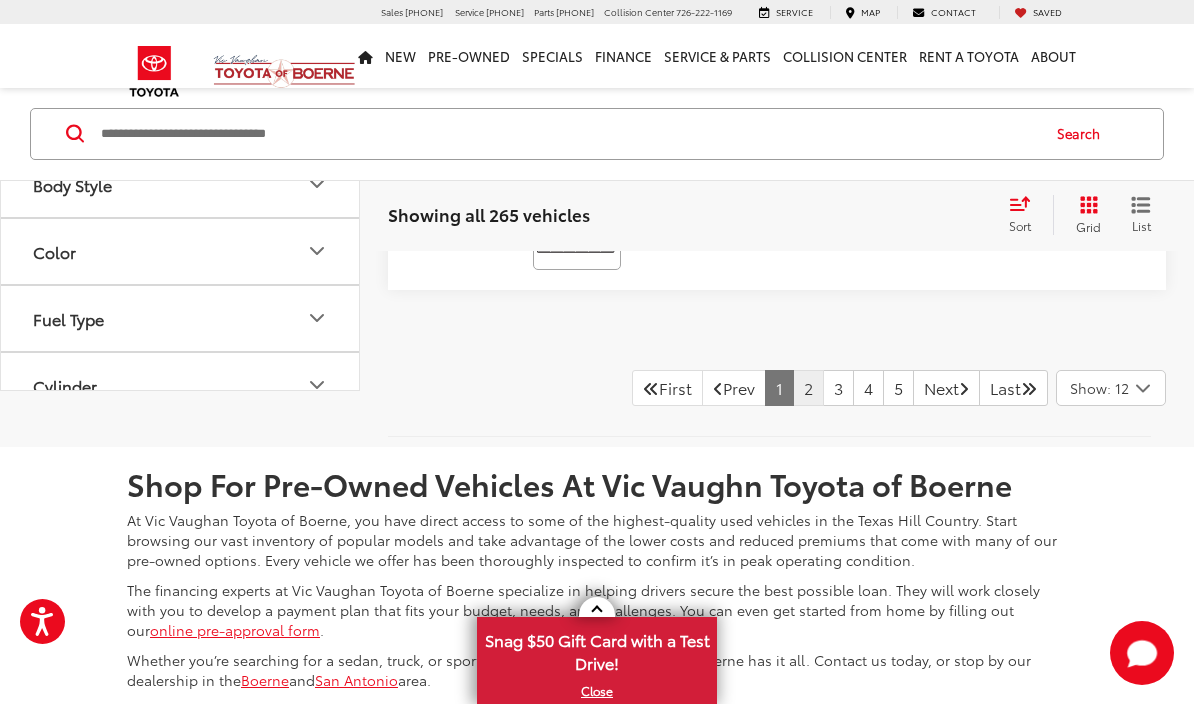 click on "2" at bounding box center [808, 388] 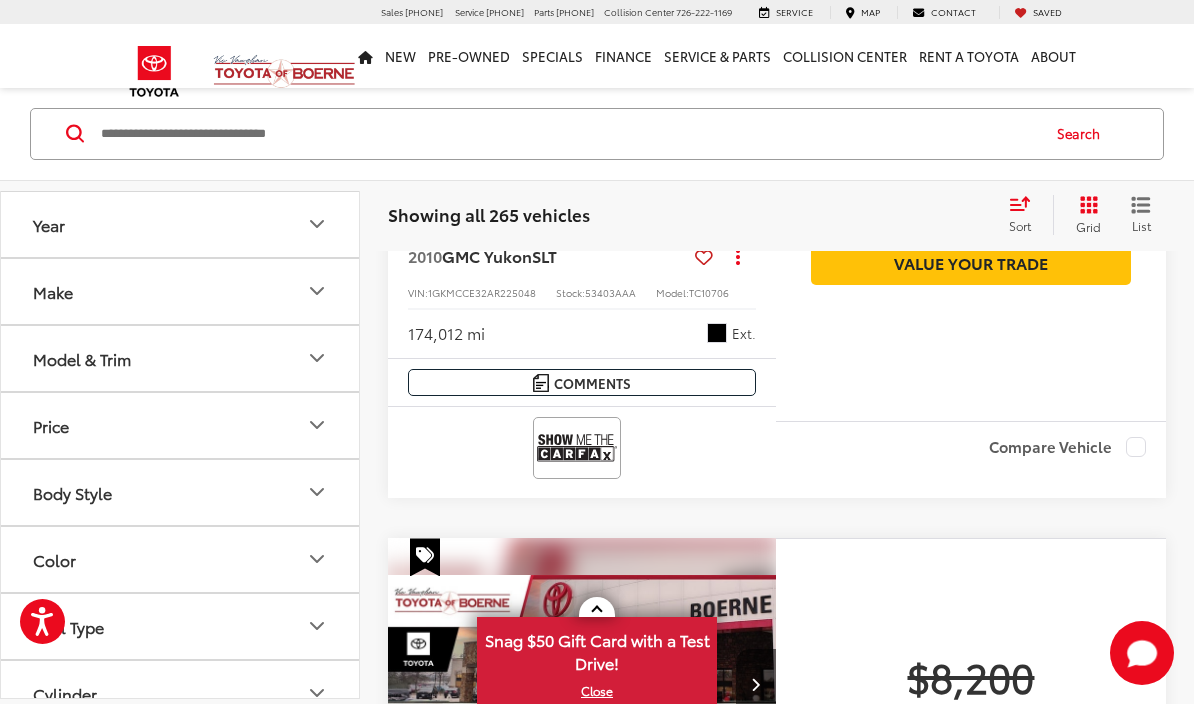 scroll, scrollTop: 7179, scrollLeft: 0, axis: vertical 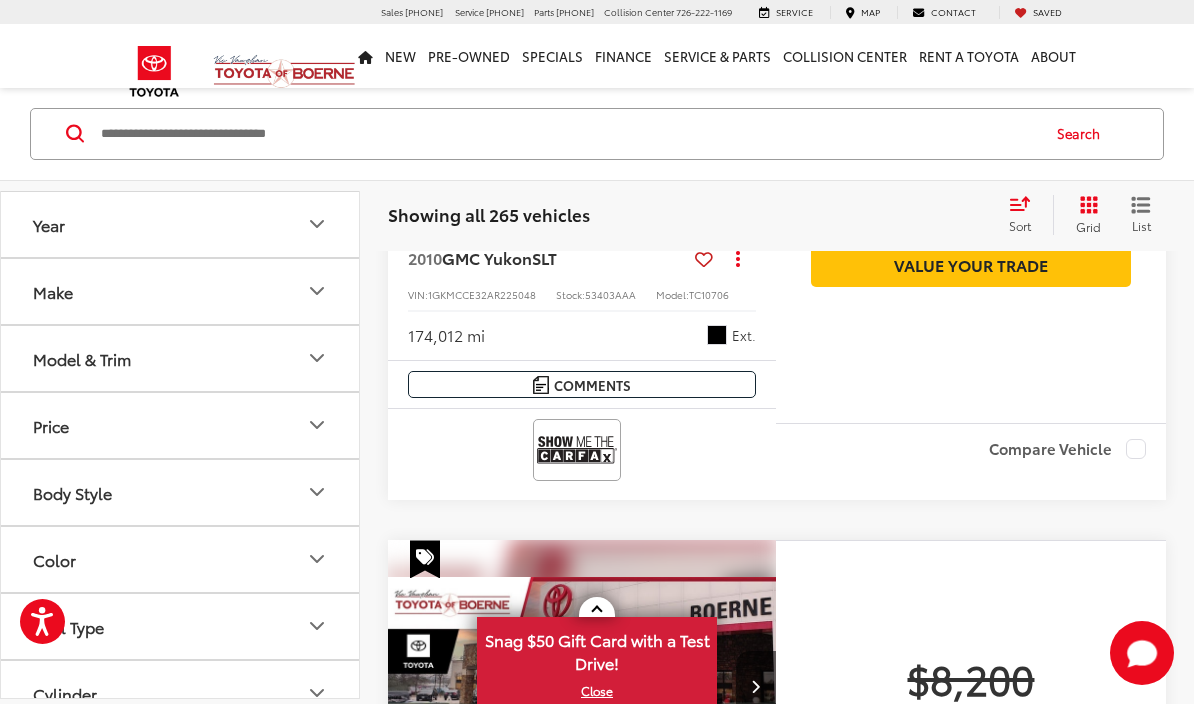 click on "Model & Trim" at bounding box center (181, 358) 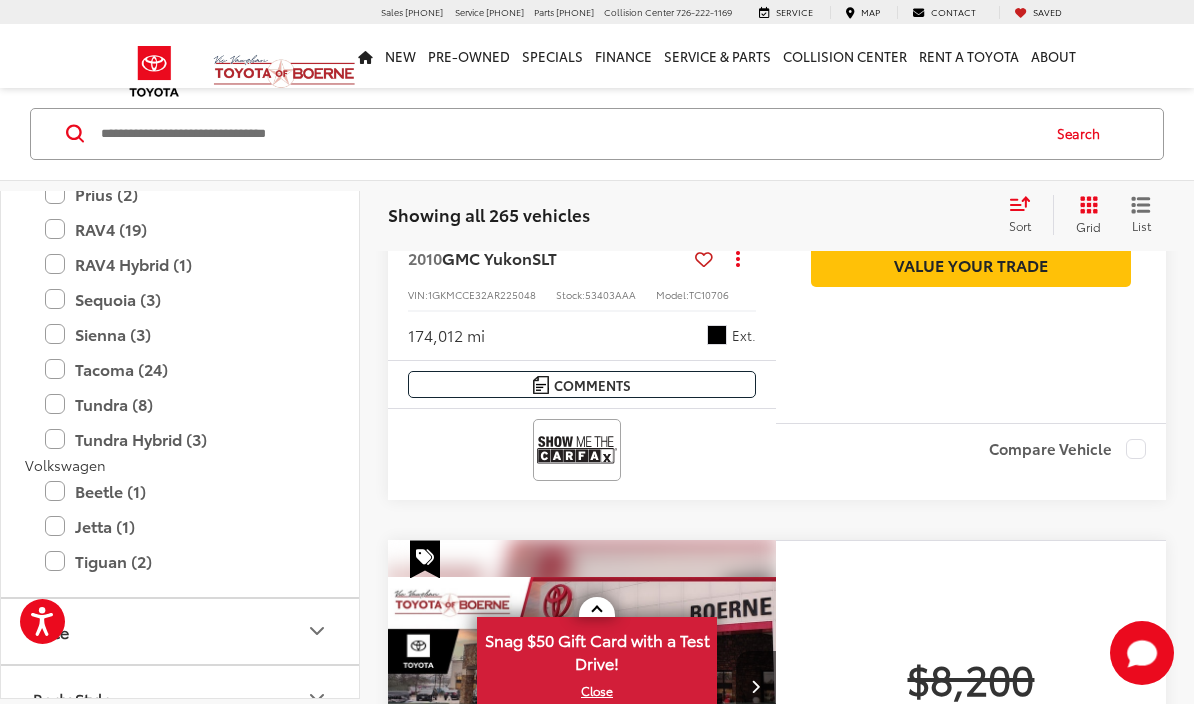 scroll, scrollTop: 3346, scrollLeft: 0, axis: vertical 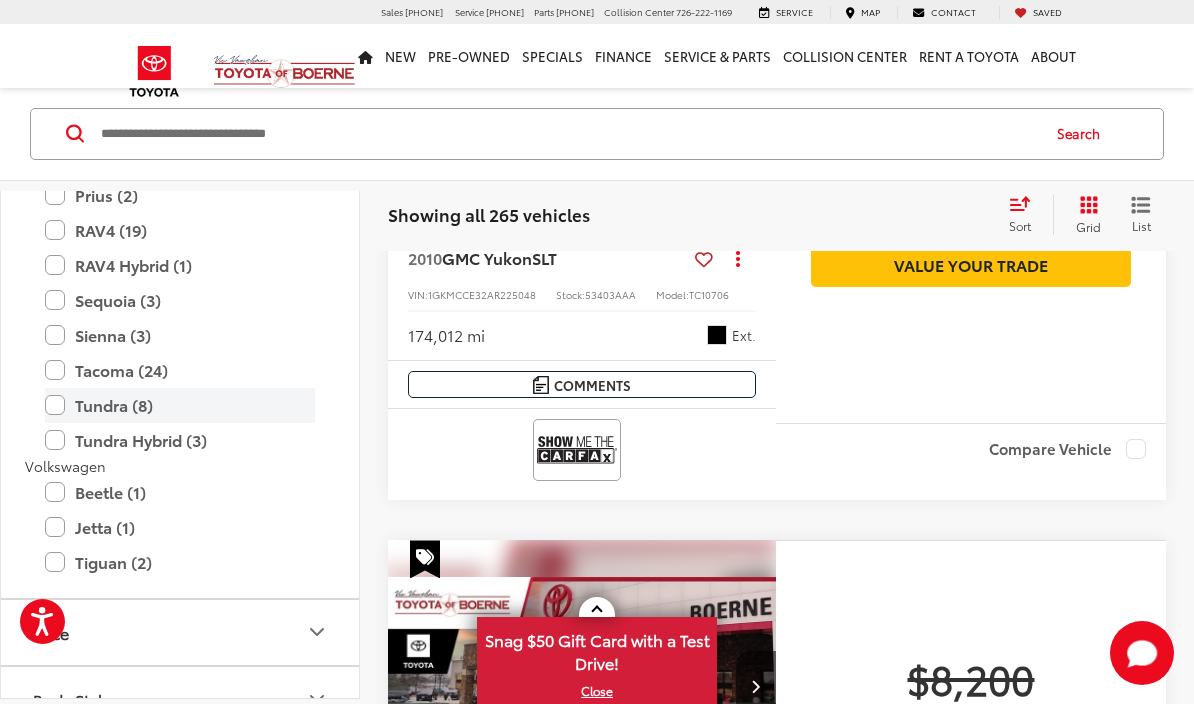 click on "Tundra (8)" at bounding box center (180, 405) 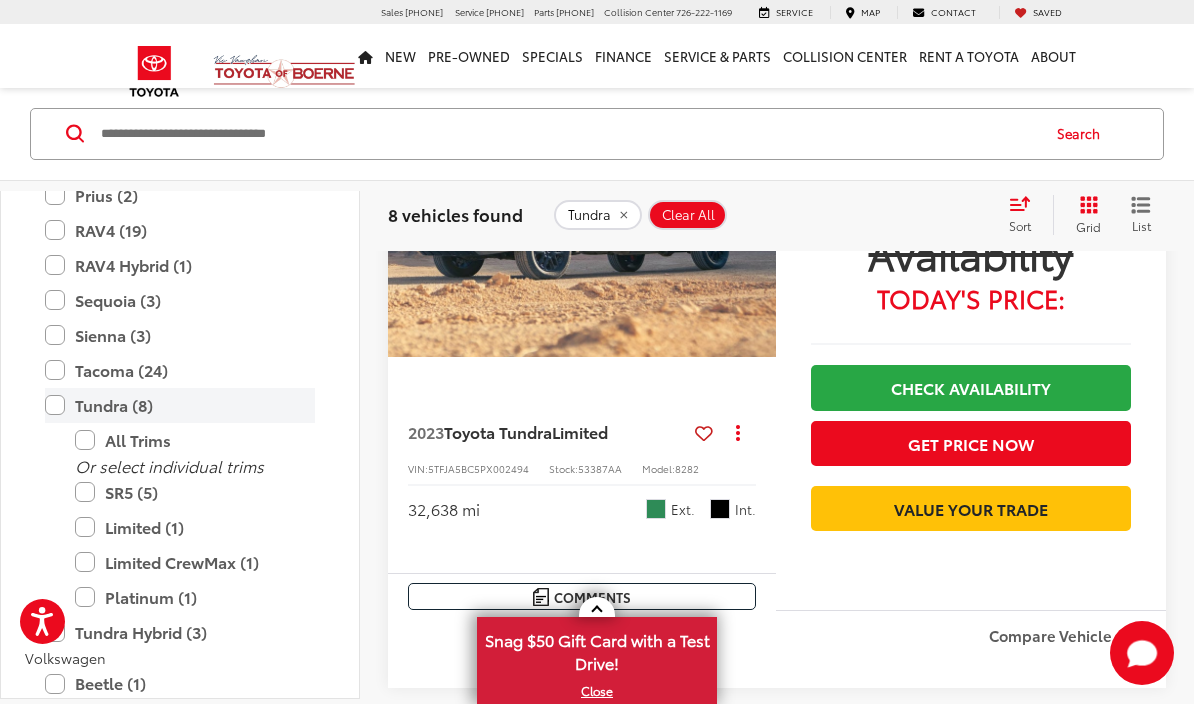scroll, scrollTop: 4985, scrollLeft: 0, axis: vertical 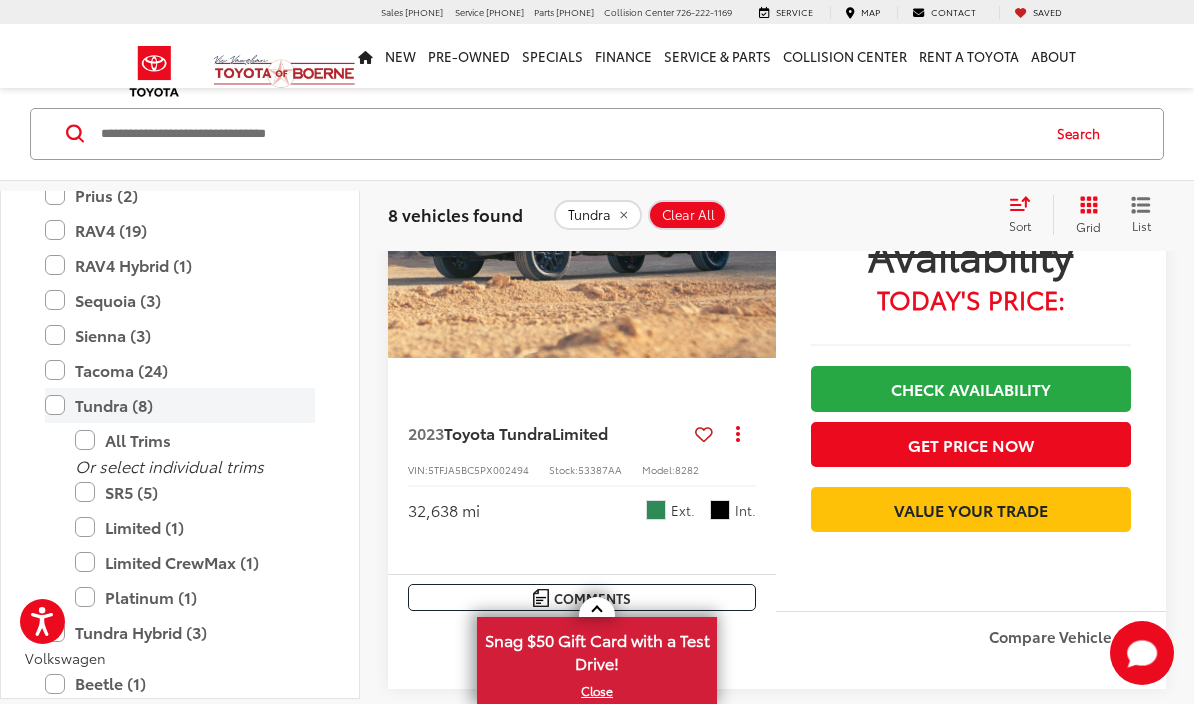 click on "Tundra (8)" at bounding box center (180, 405) 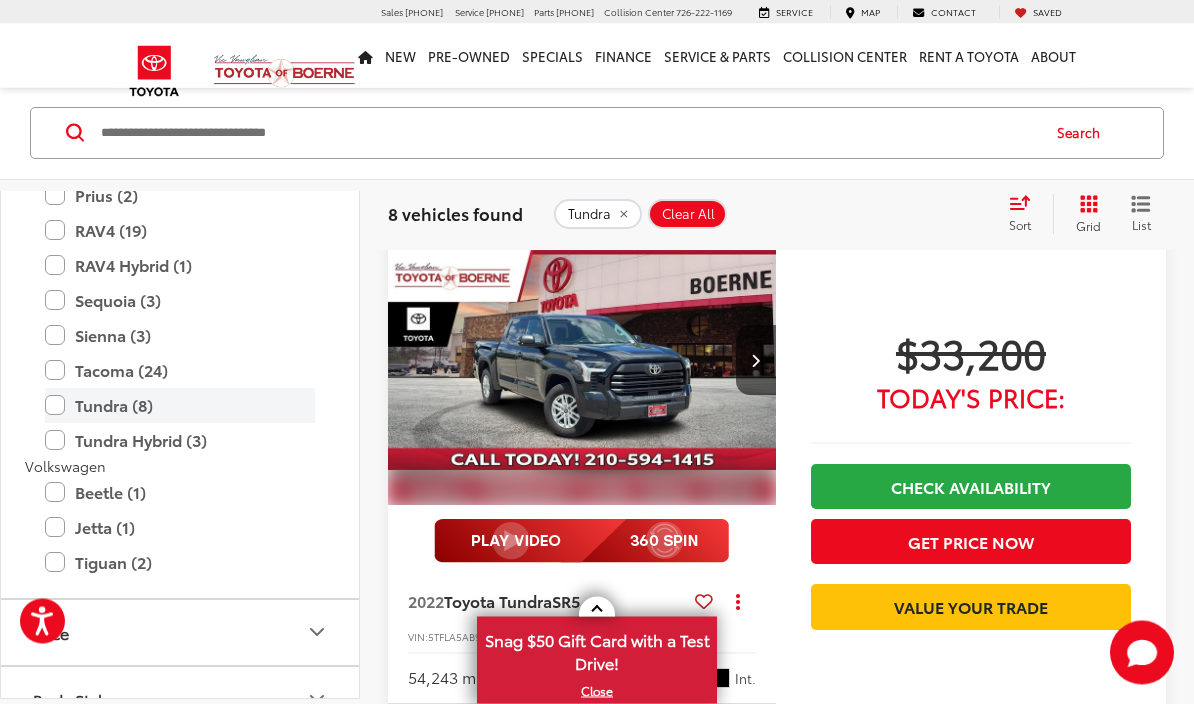 scroll, scrollTop: 102, scrollLeft: 0, axis: vertical 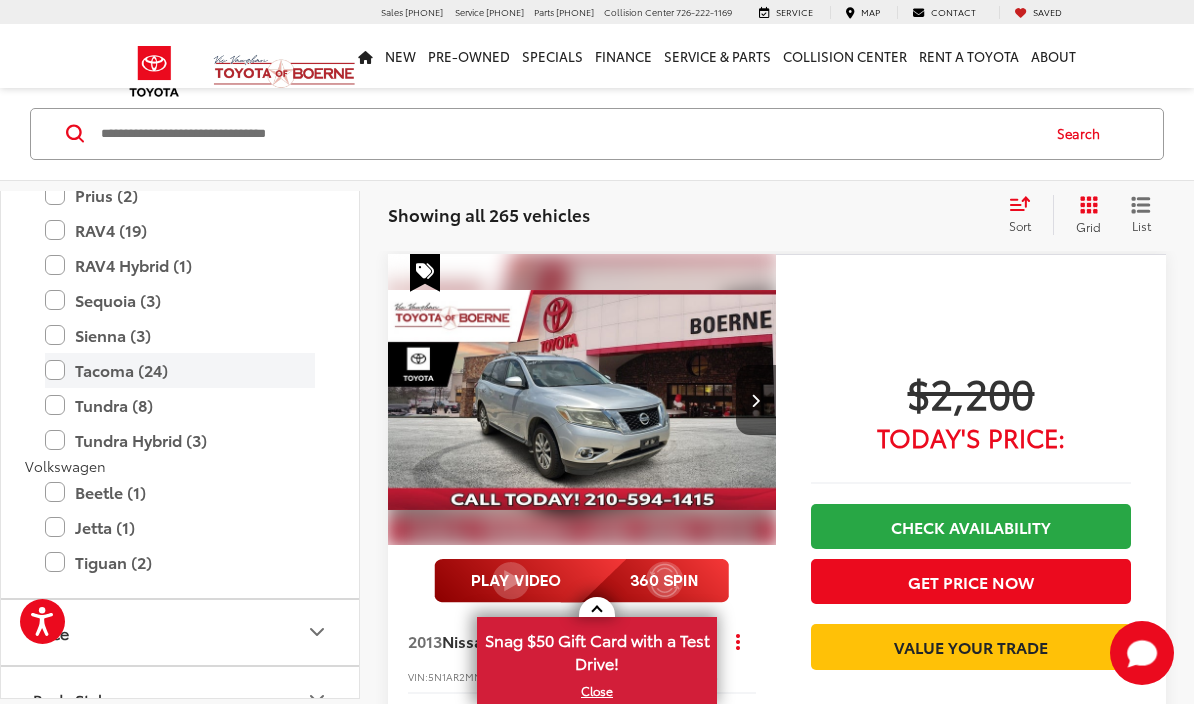 click on "Tacoma (24)" at bounding box center (180, 370) 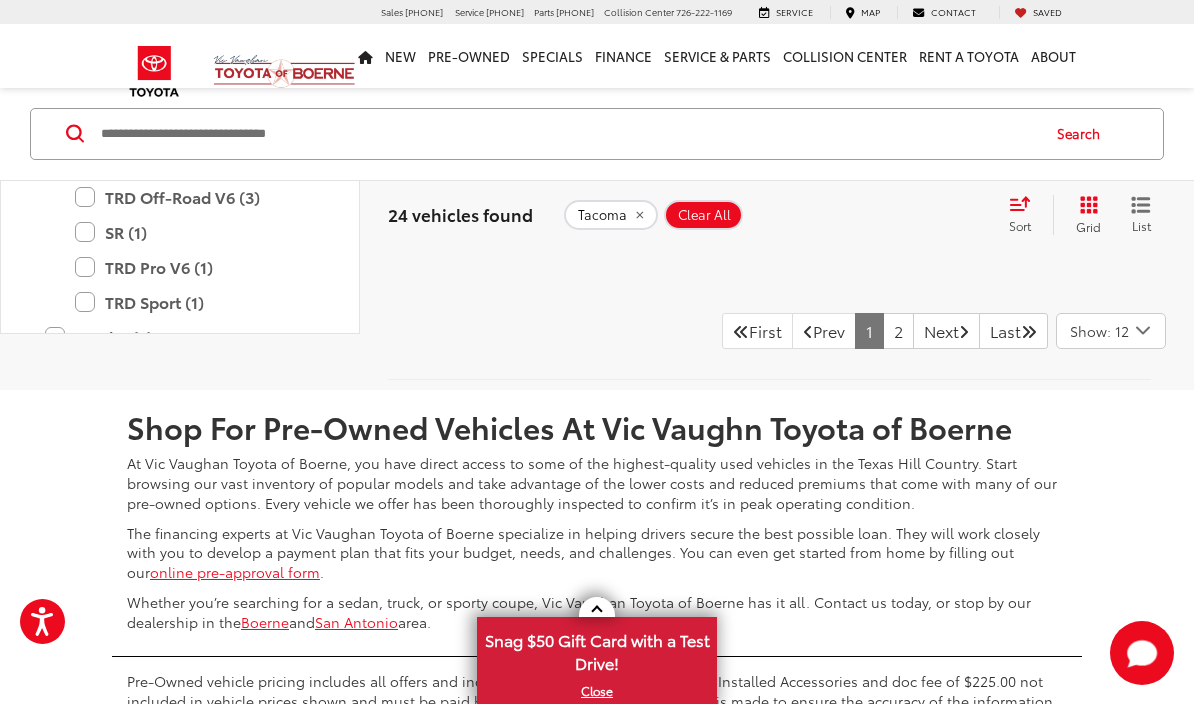 scroll, scrollTop: 8124, scrollLeft: 0, axis: vertical 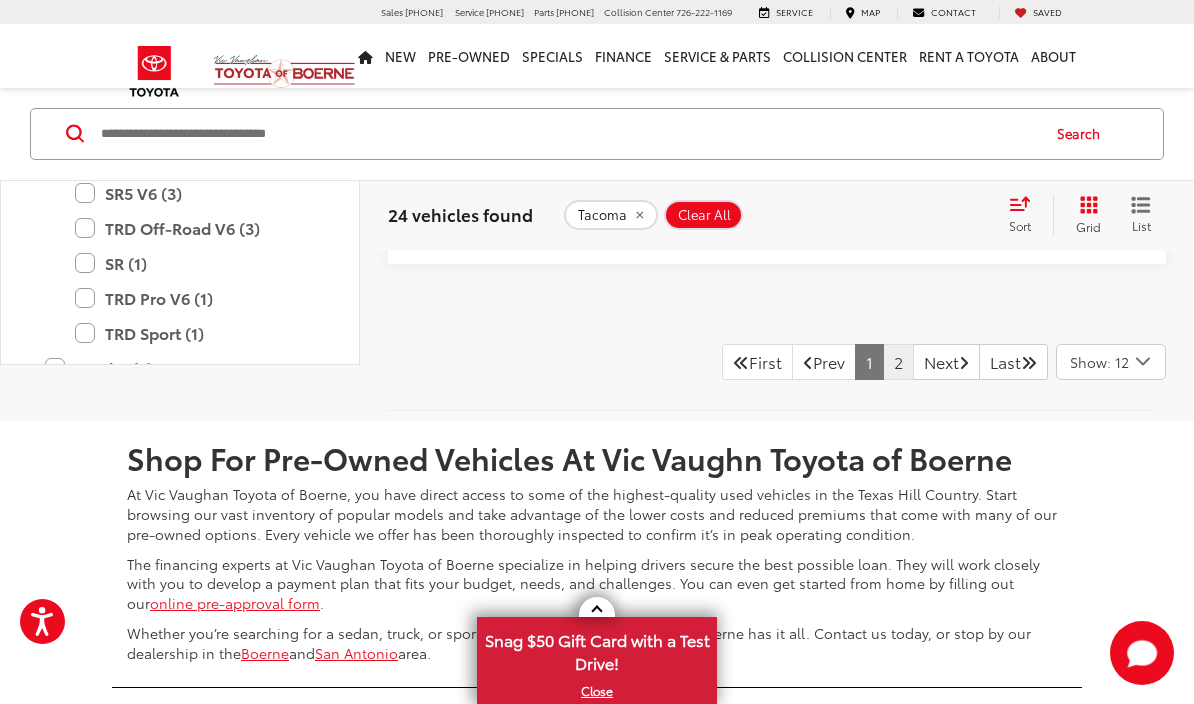 click on "2" at bounding box center (898, 362) 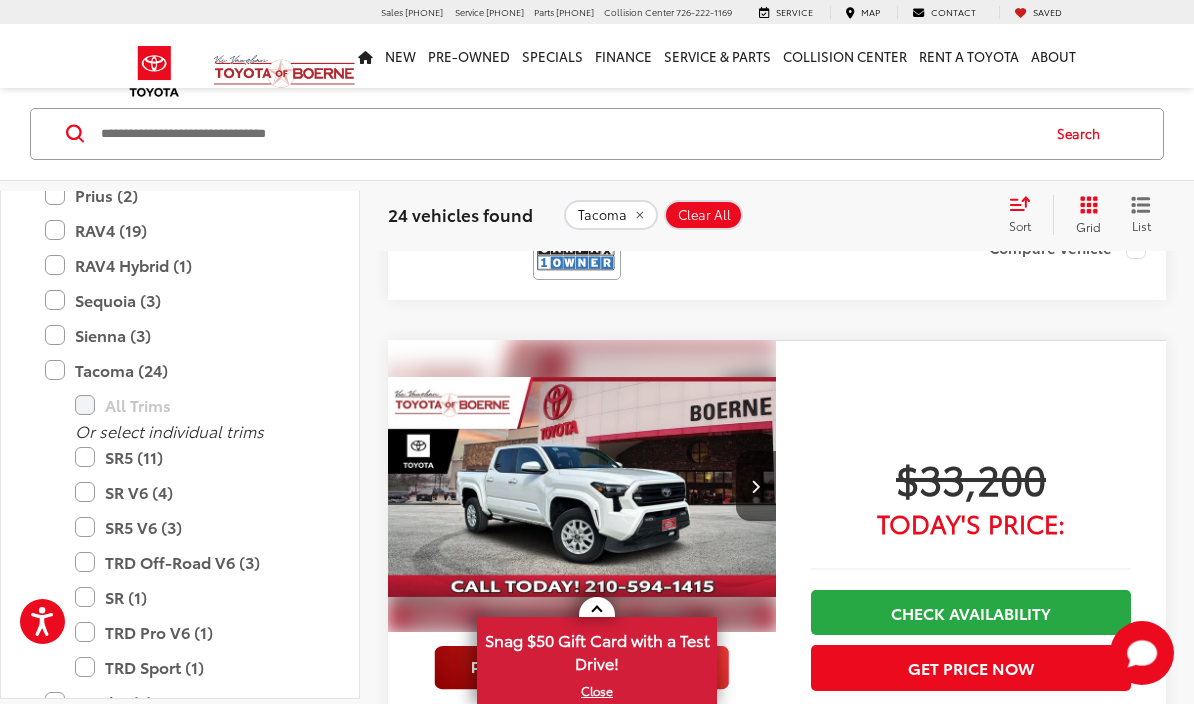 scroll, scrollTop: 102, scrollLeft: 0, axis: vertical 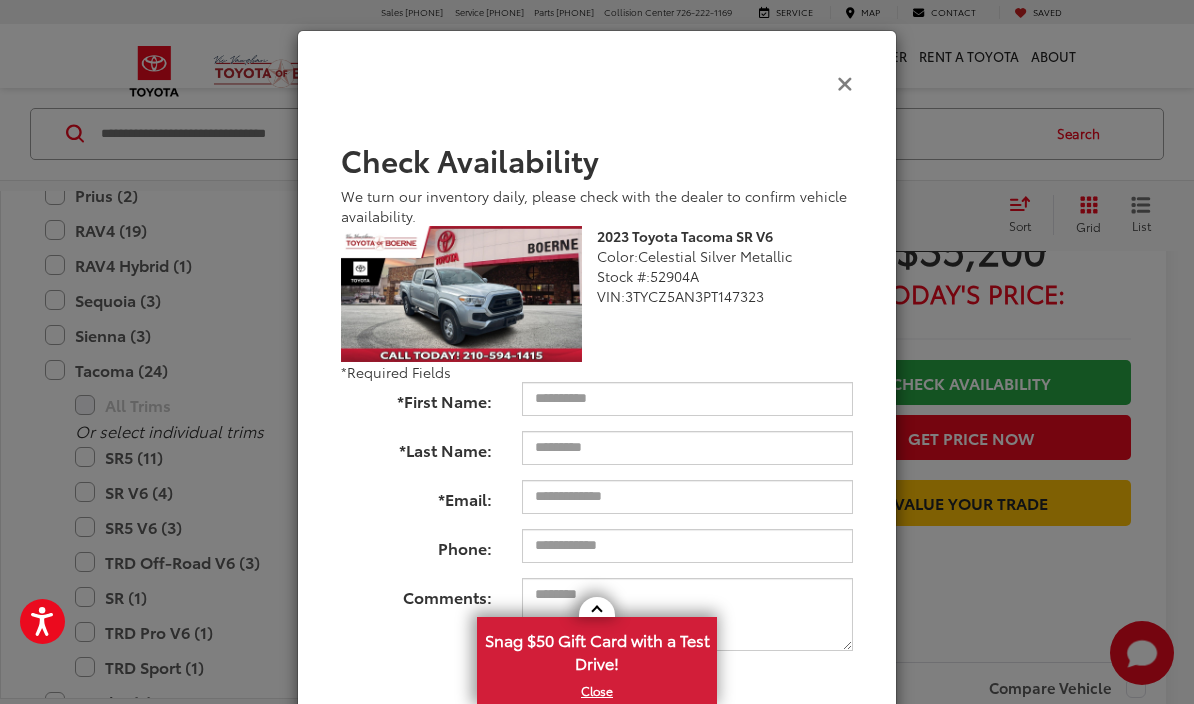 click at bounding box center (845, 82) 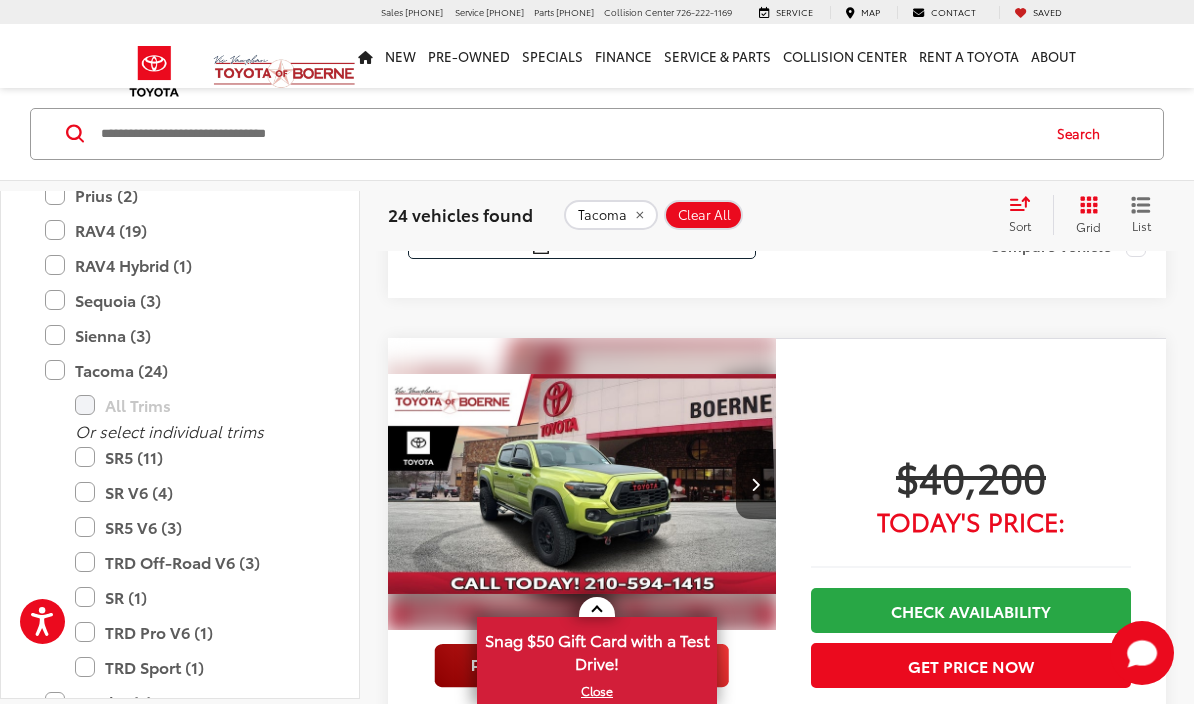 scroll, scrollTop: 5180, scrollLeft: 0, axis: vertical 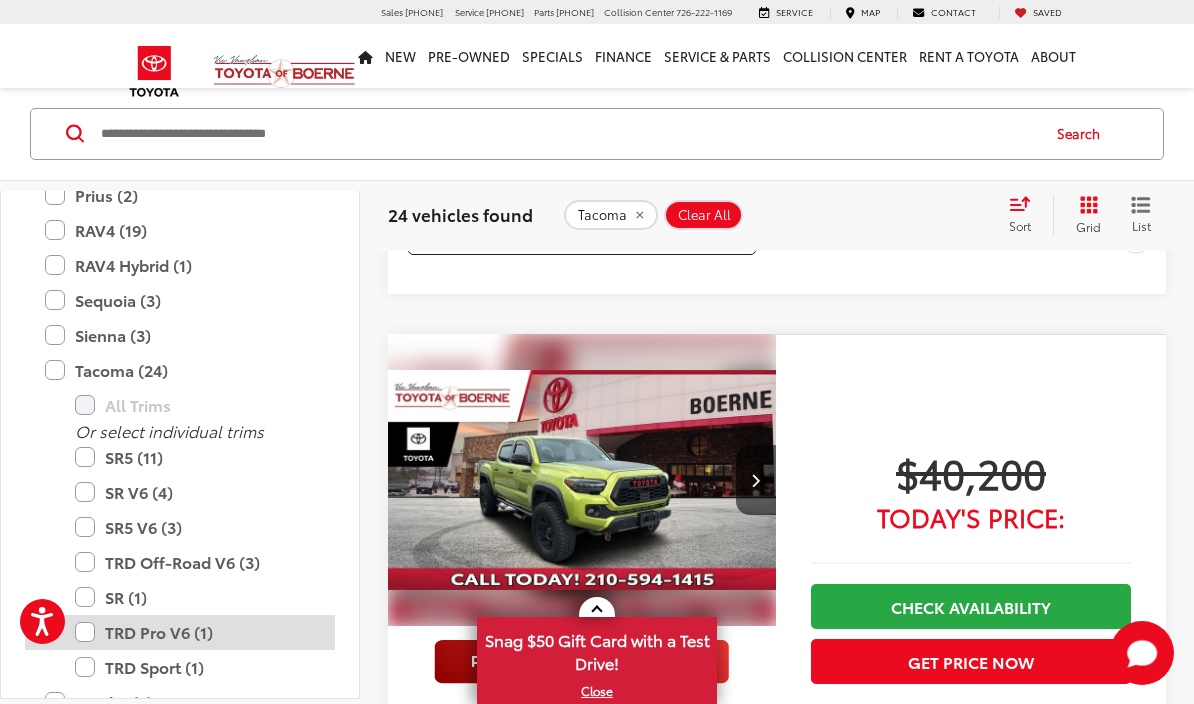 click on "TRD Pro V6 (1)" at bounding box center [195, 632] 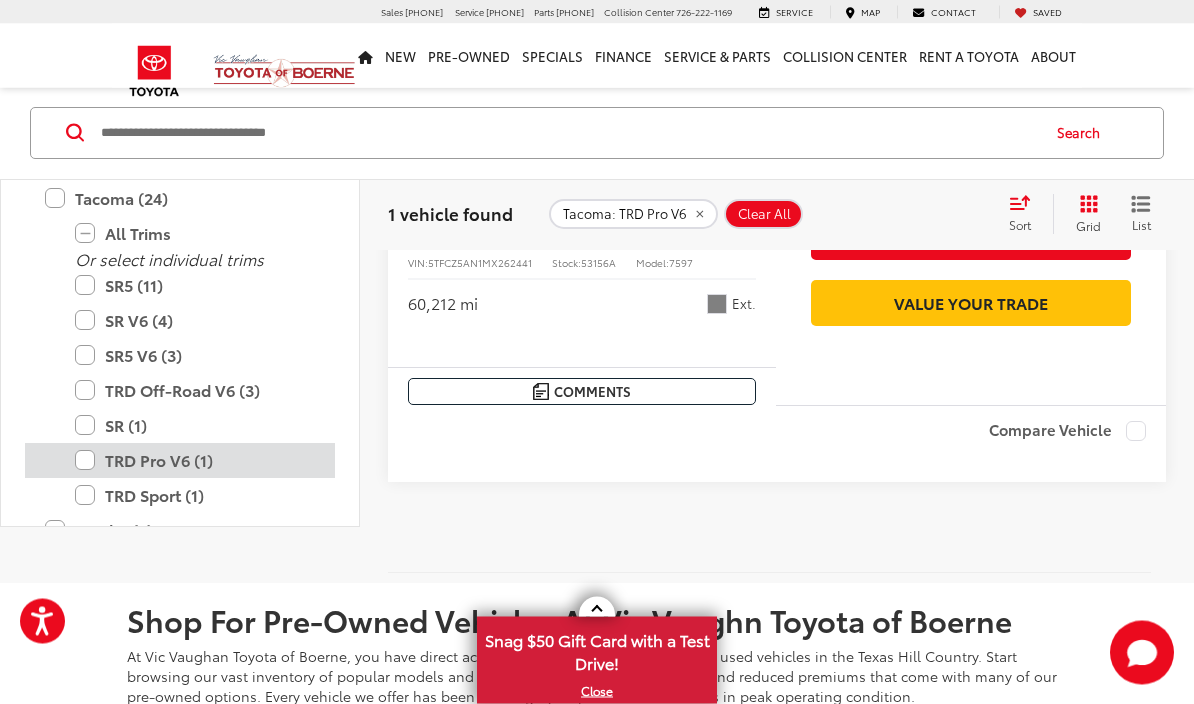 scroll, scrollTop: 476, scrollLeft: 0, axis: vertical 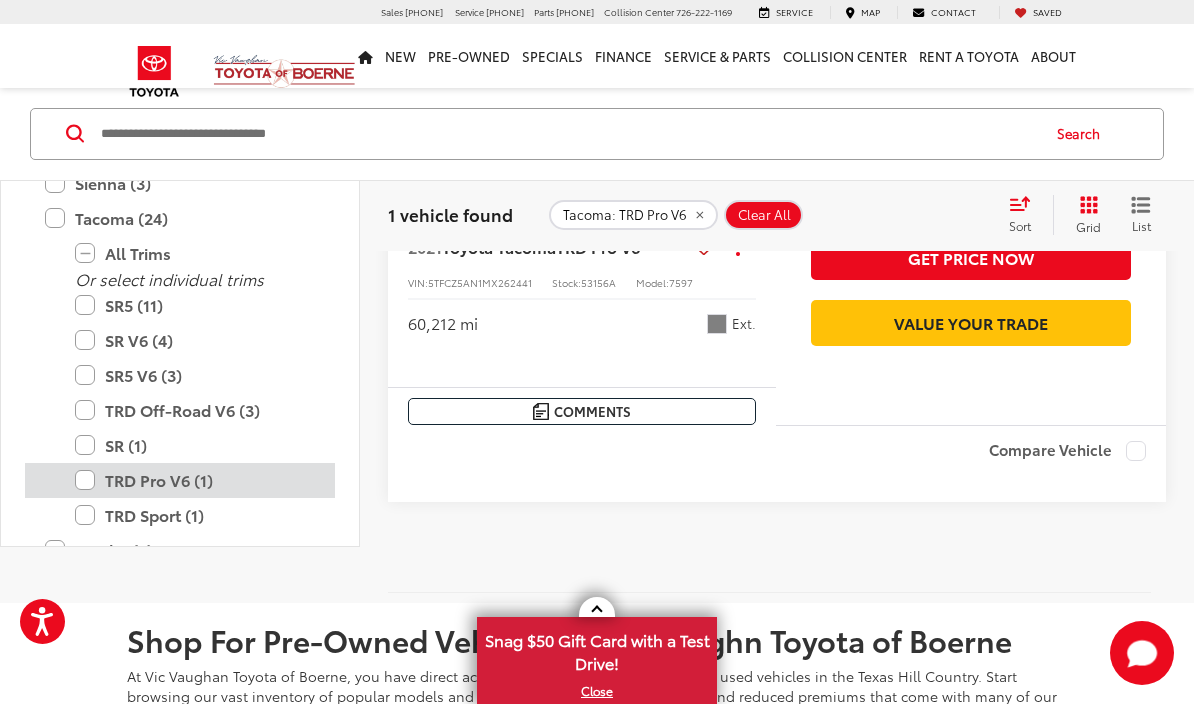 click on "TRD Pro V6 (1)" at bounding box center [195, 480] 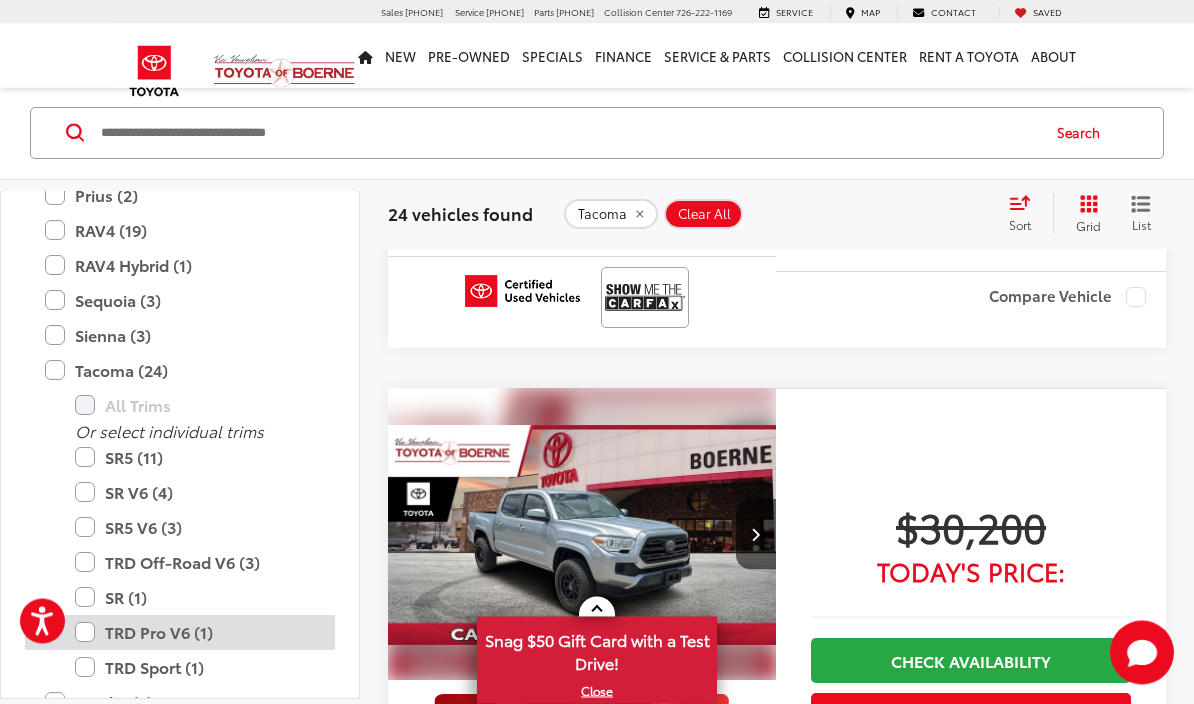 scroll, scrollTop: 2005, scrollLeft: 0, axis: vertical 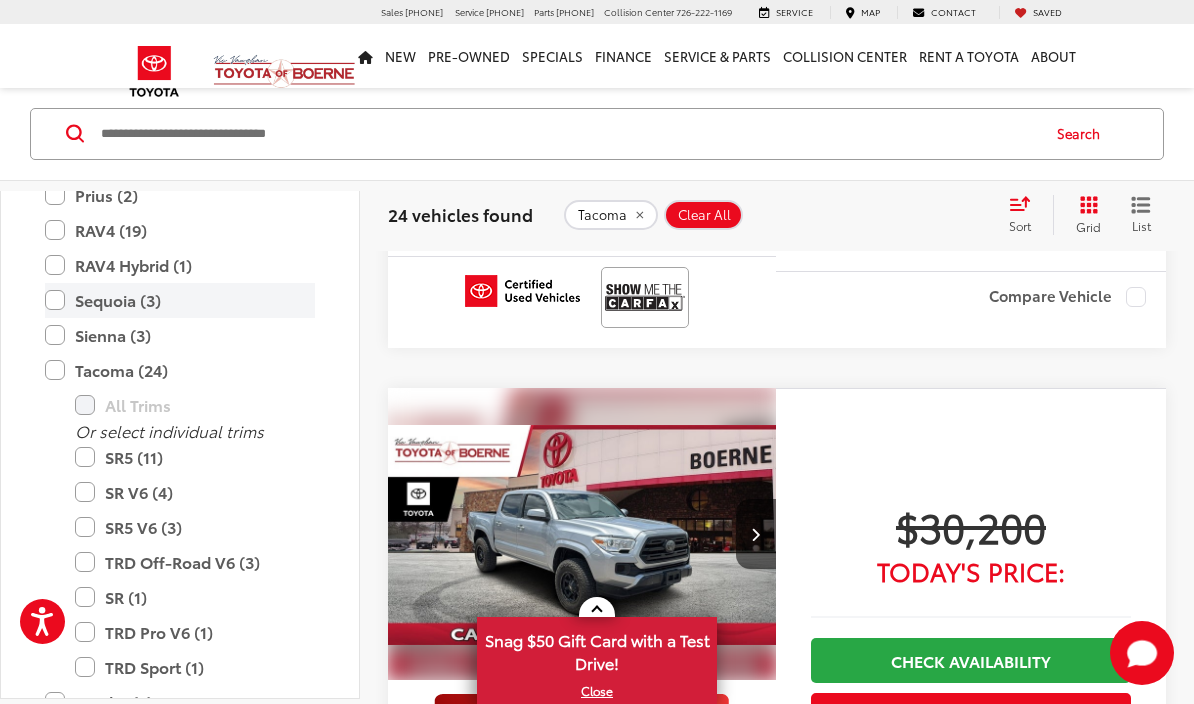 click on "Sequoia (3)" at bounding box center (180, 300) 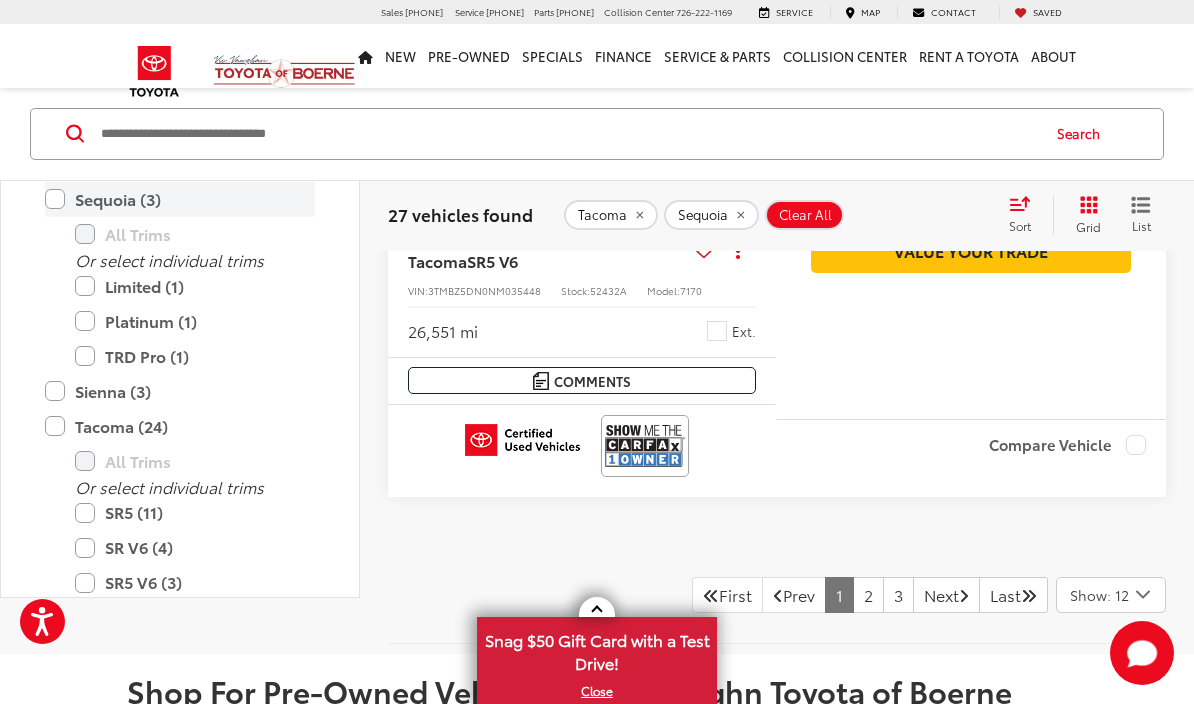 scroll, scrollTop: 7890, scrollLeft: 0, axis: vertical 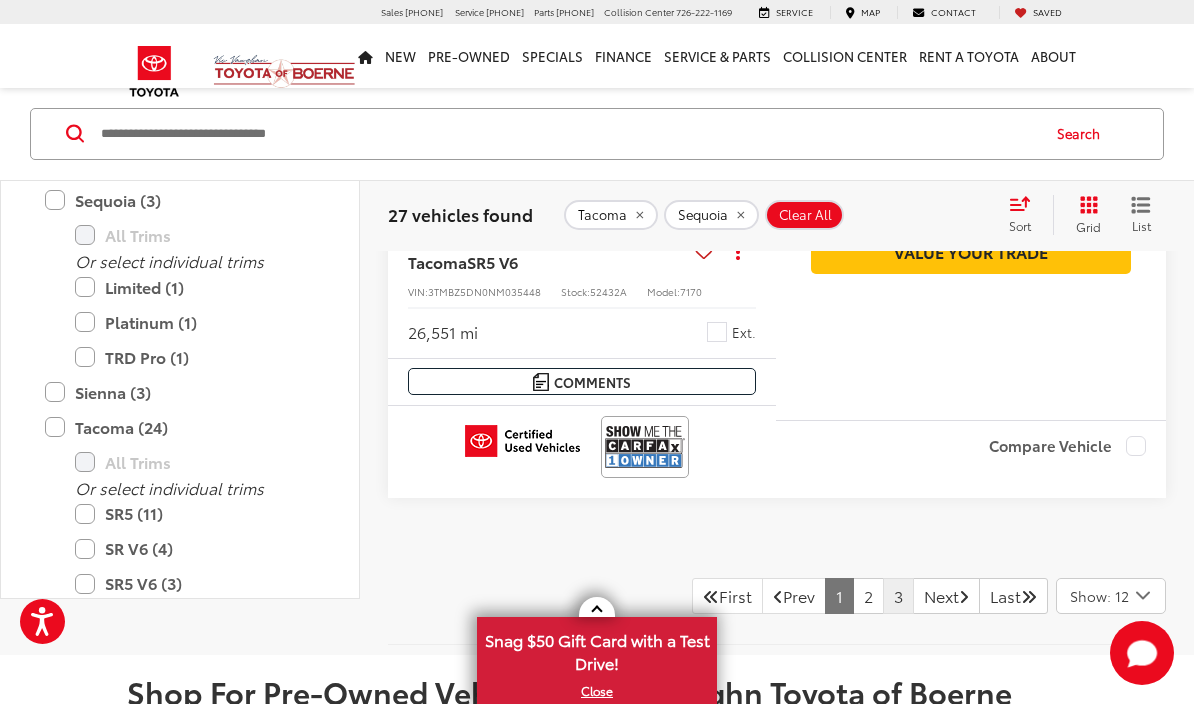 click on "3" at bounding box center [898, 596] 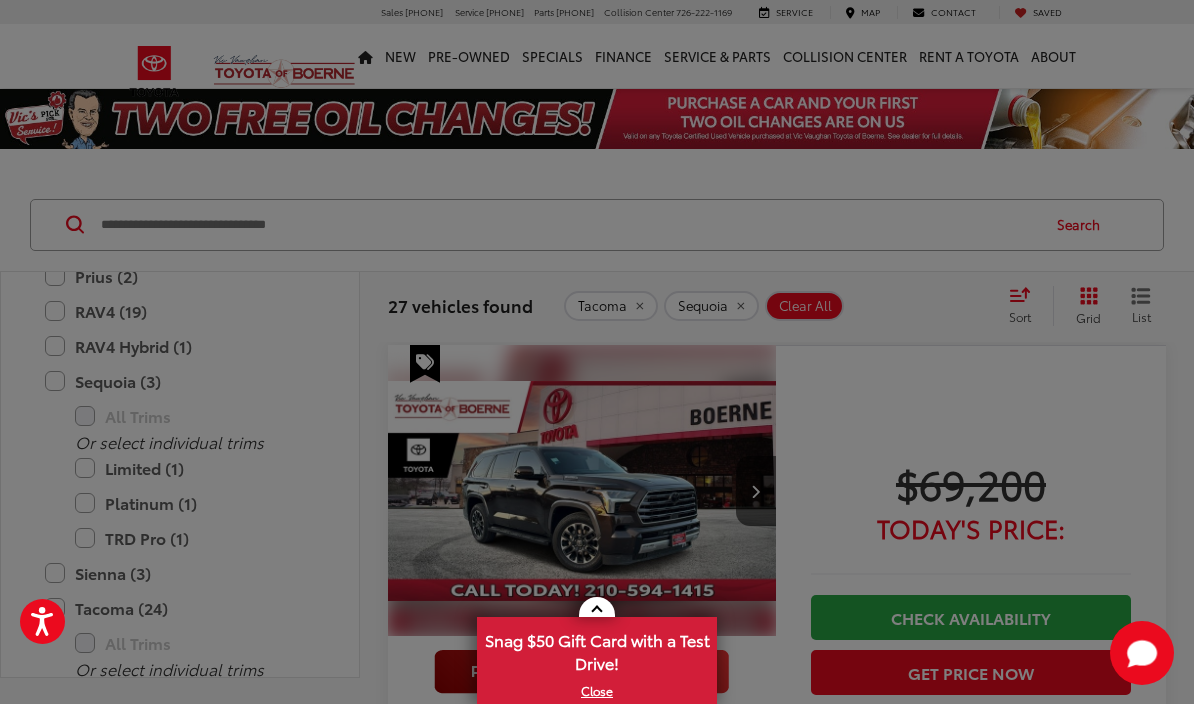 scroll, scrollTop: 0, scrollLeft: 0, axis: both 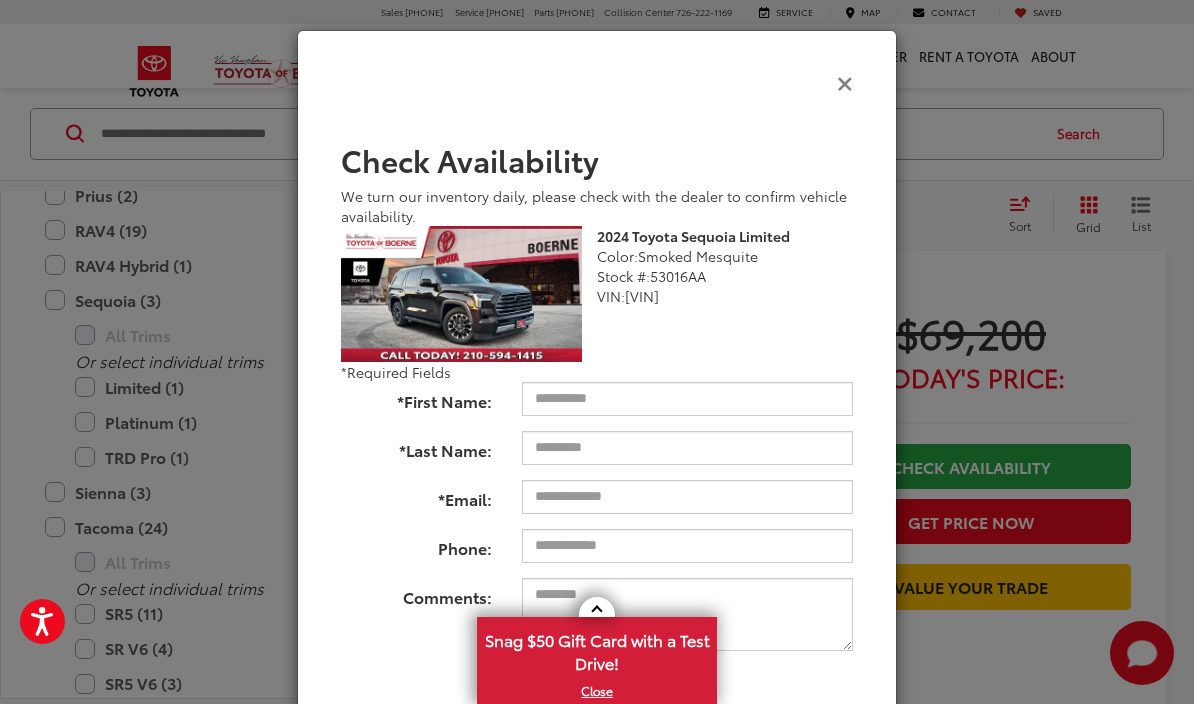 click at bounding box center [845, 82] 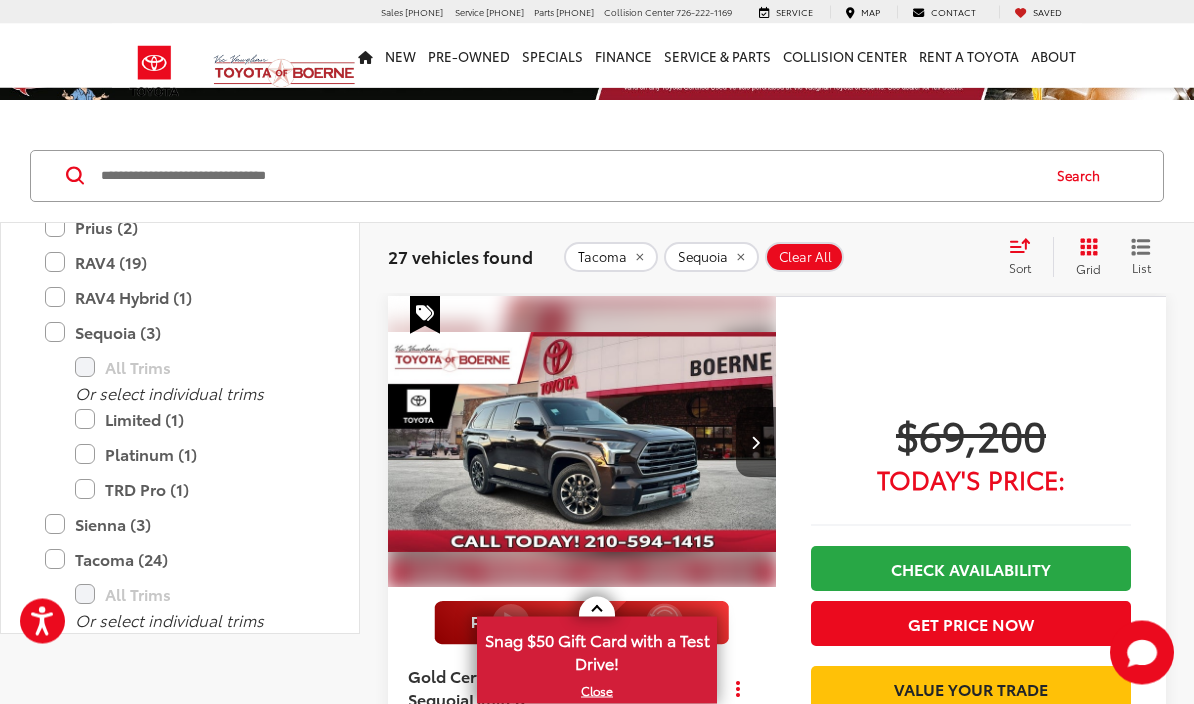 scroll, scrollTop: 0, scrollLeft: 0, axis: both 